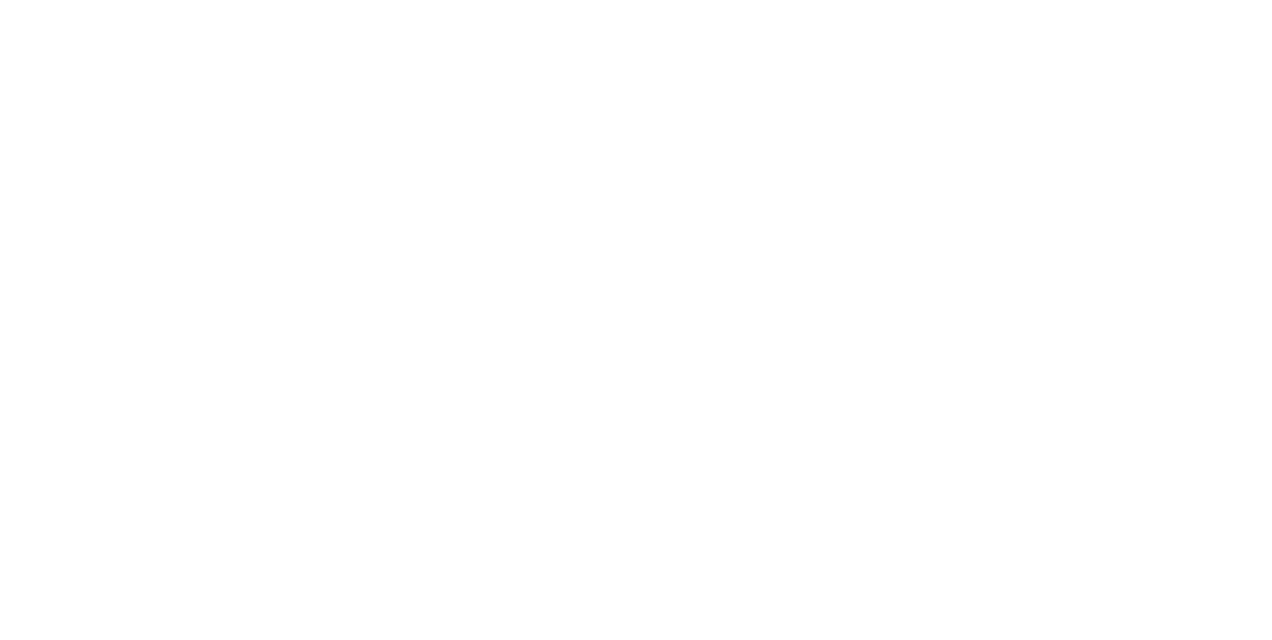 scroll, scrollTop: 0, scrollLeft: 0, axis: both 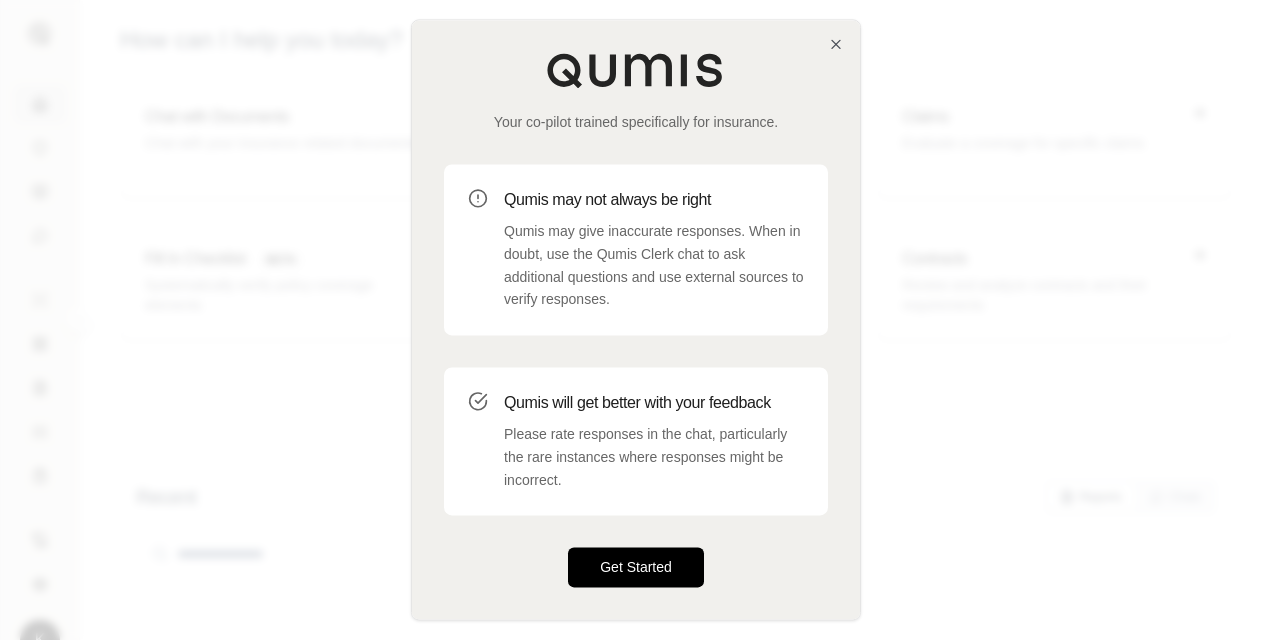 click on "Get Started" at bounding box center [636, 568] 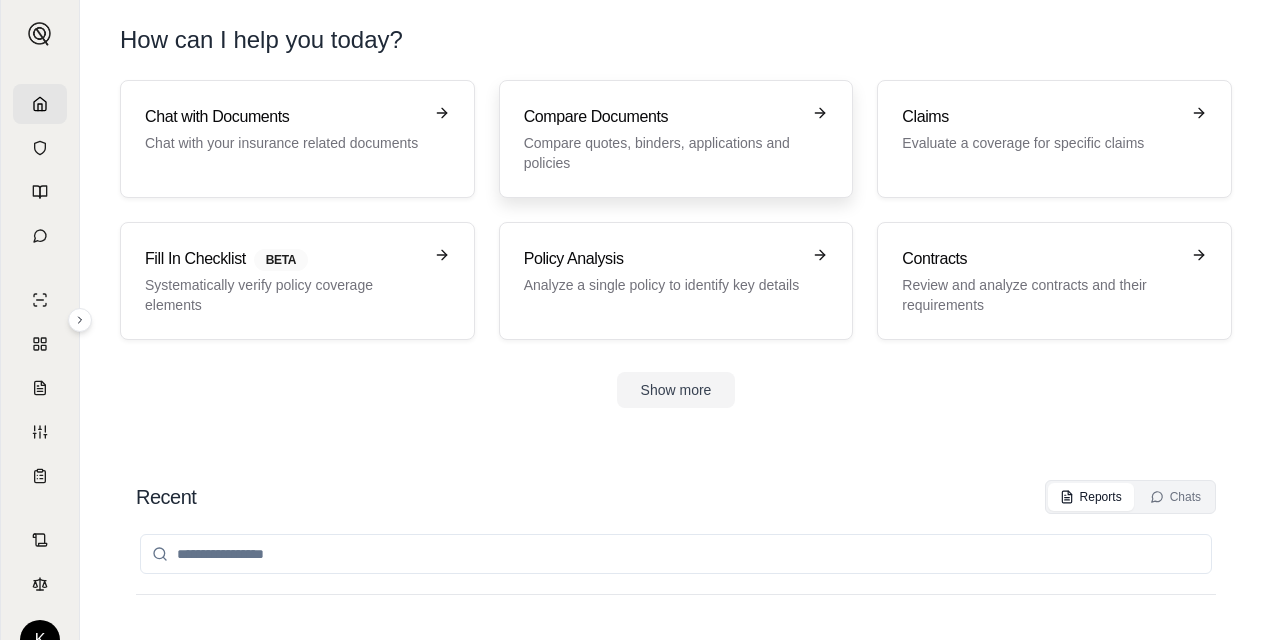 click on "Compare Documents Compare quotes, binders, applications and policies" at bounding box center (662, 139) 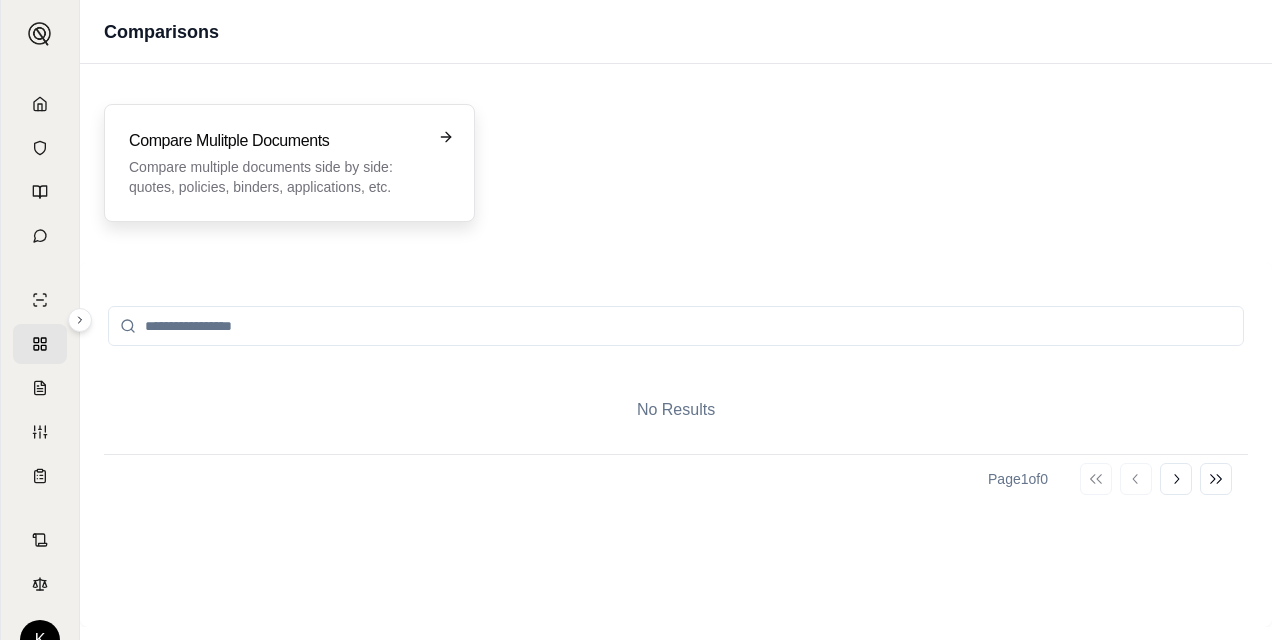 click on "Compare multiple documents side by side: quotes, policies, binders, applications, etc." at bounding box center (275, 177) 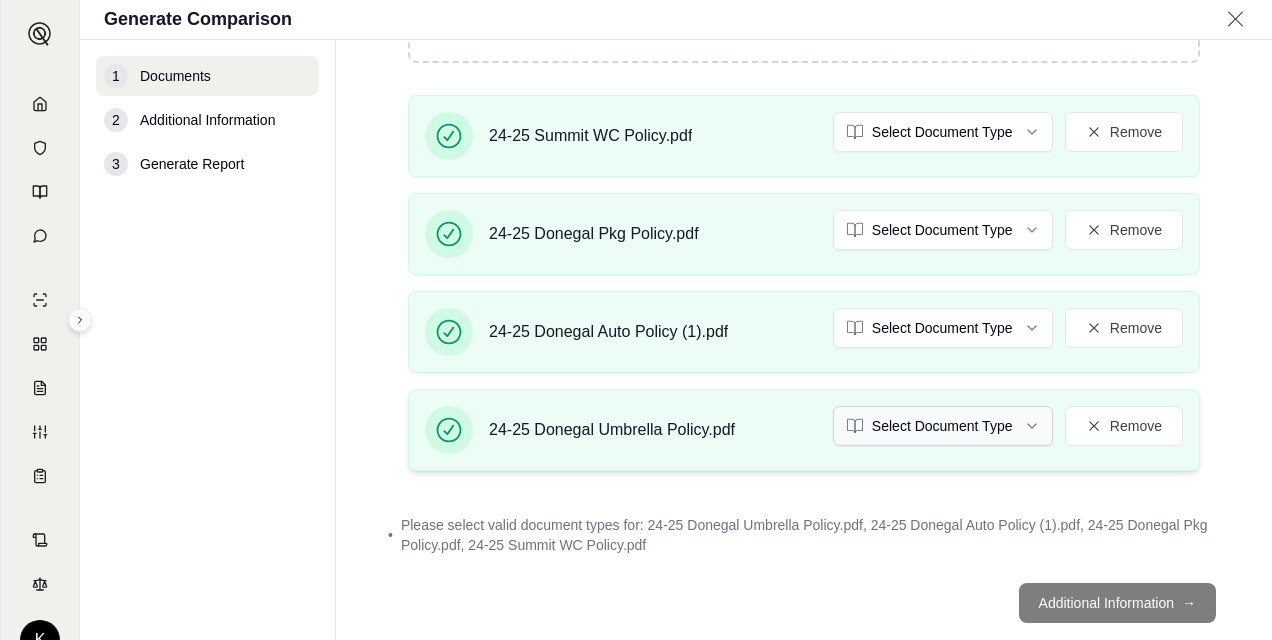 scroll, scrollTop: 376, scrollLeft: 0, axis: vertical 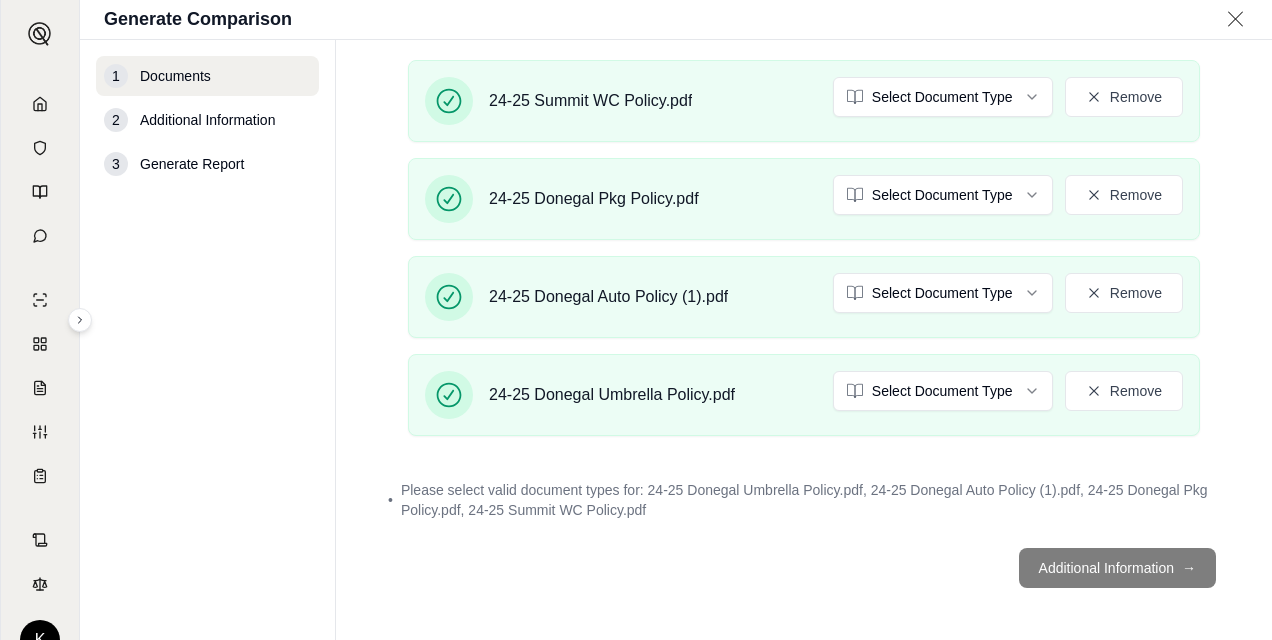 click on "Additional Information →" at bounding box center (804, 568) 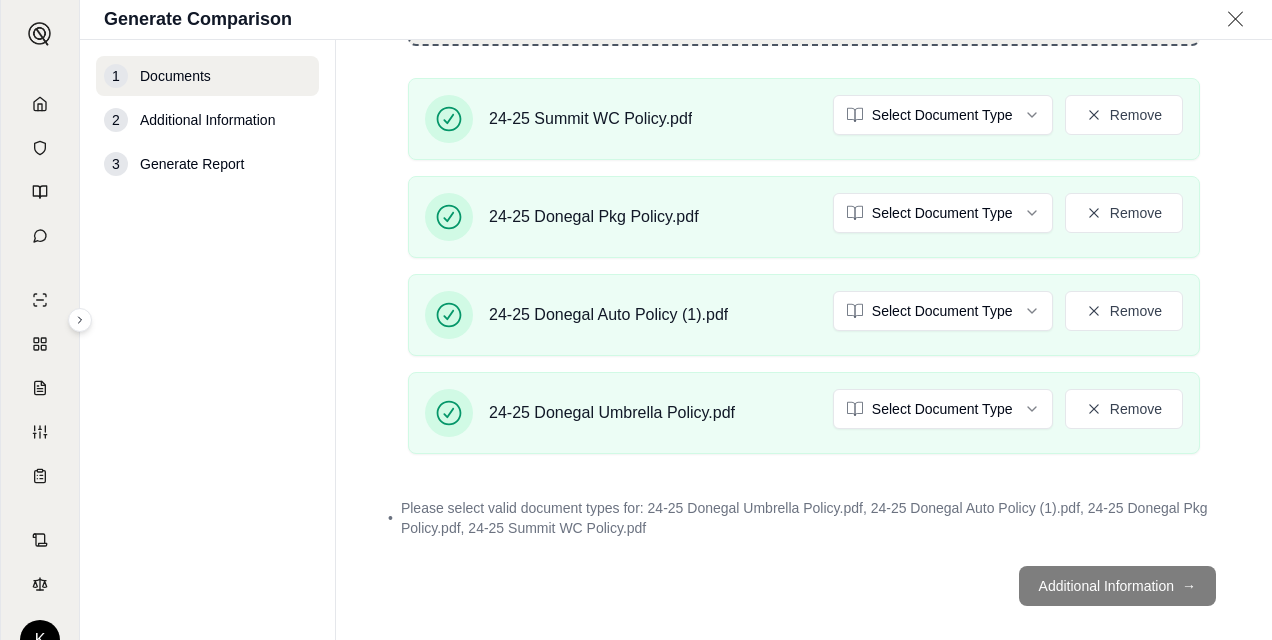 scroll, scrollTop: 376, scrollLeft: 0, axis: vertical 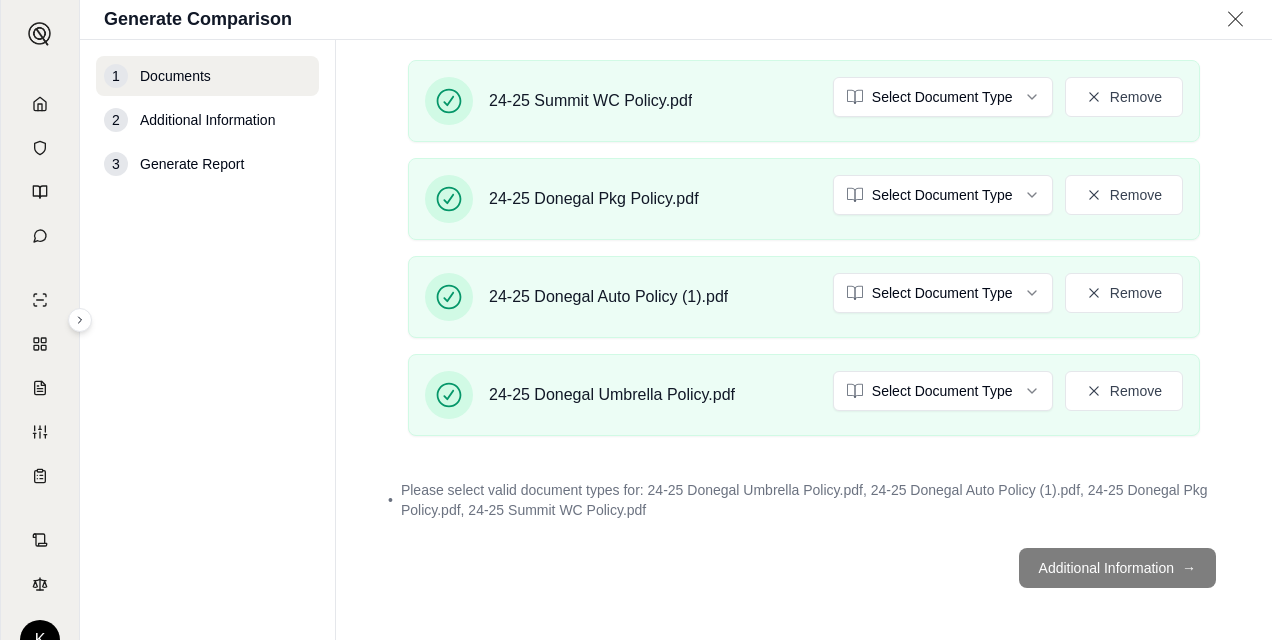 click on "Additional Information →" at bounding box center (804, 568) 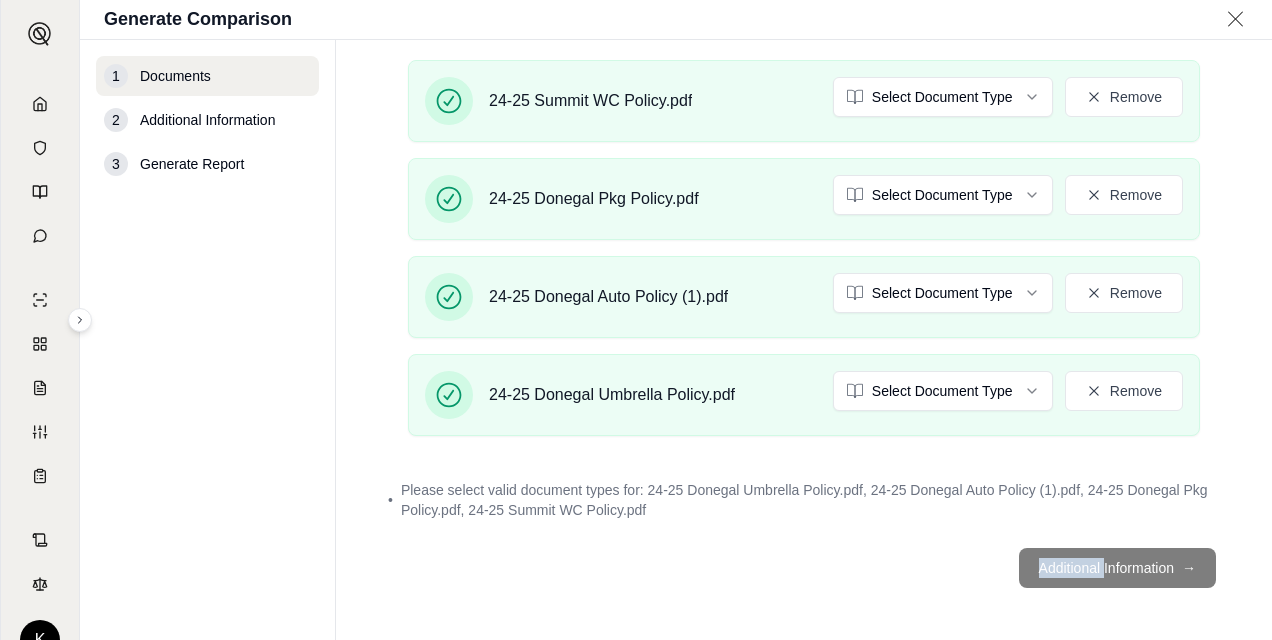 click on "Additional Information →" at bounding box center [804, 568] 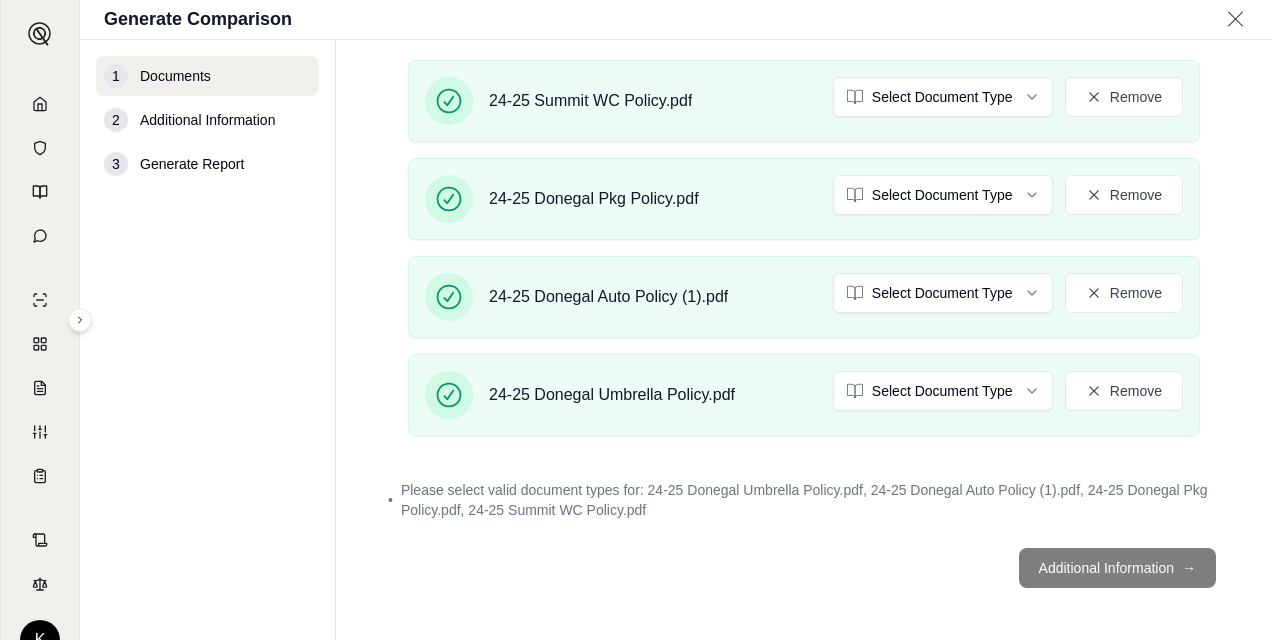 drag, startPoint x: 1058, startPoint y: 558, endPoint x: 1191, endPoint y: 560, distance: 133.01503 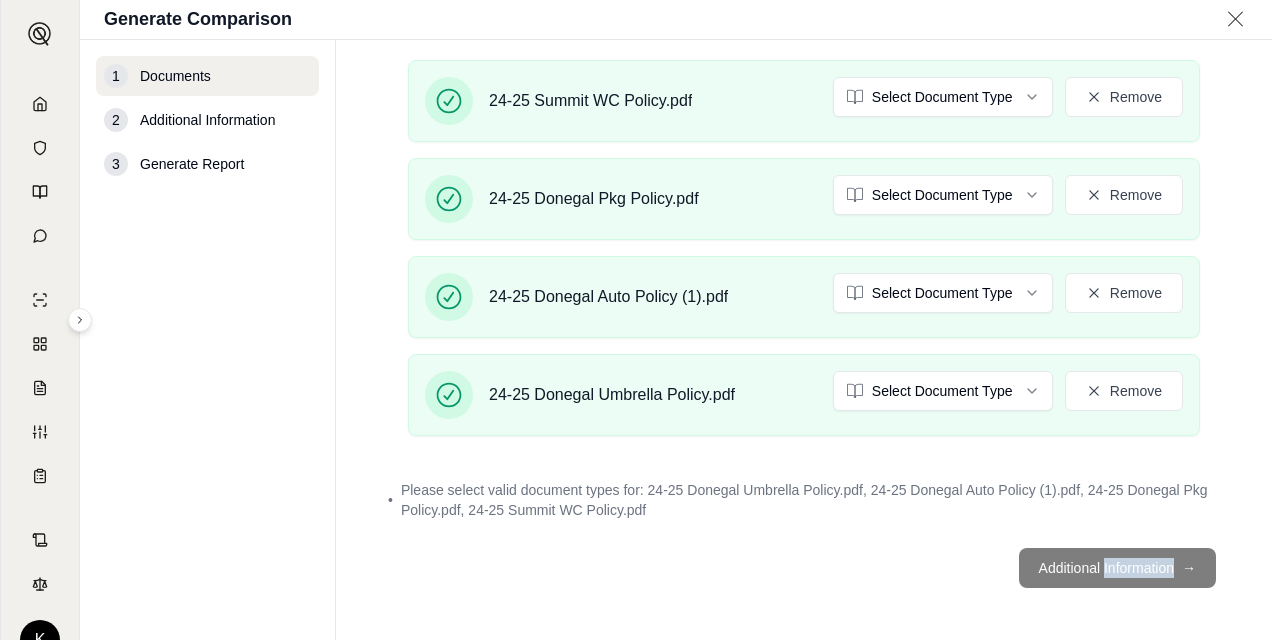 click on "Additional Information →" at bounding box center (804, 568) 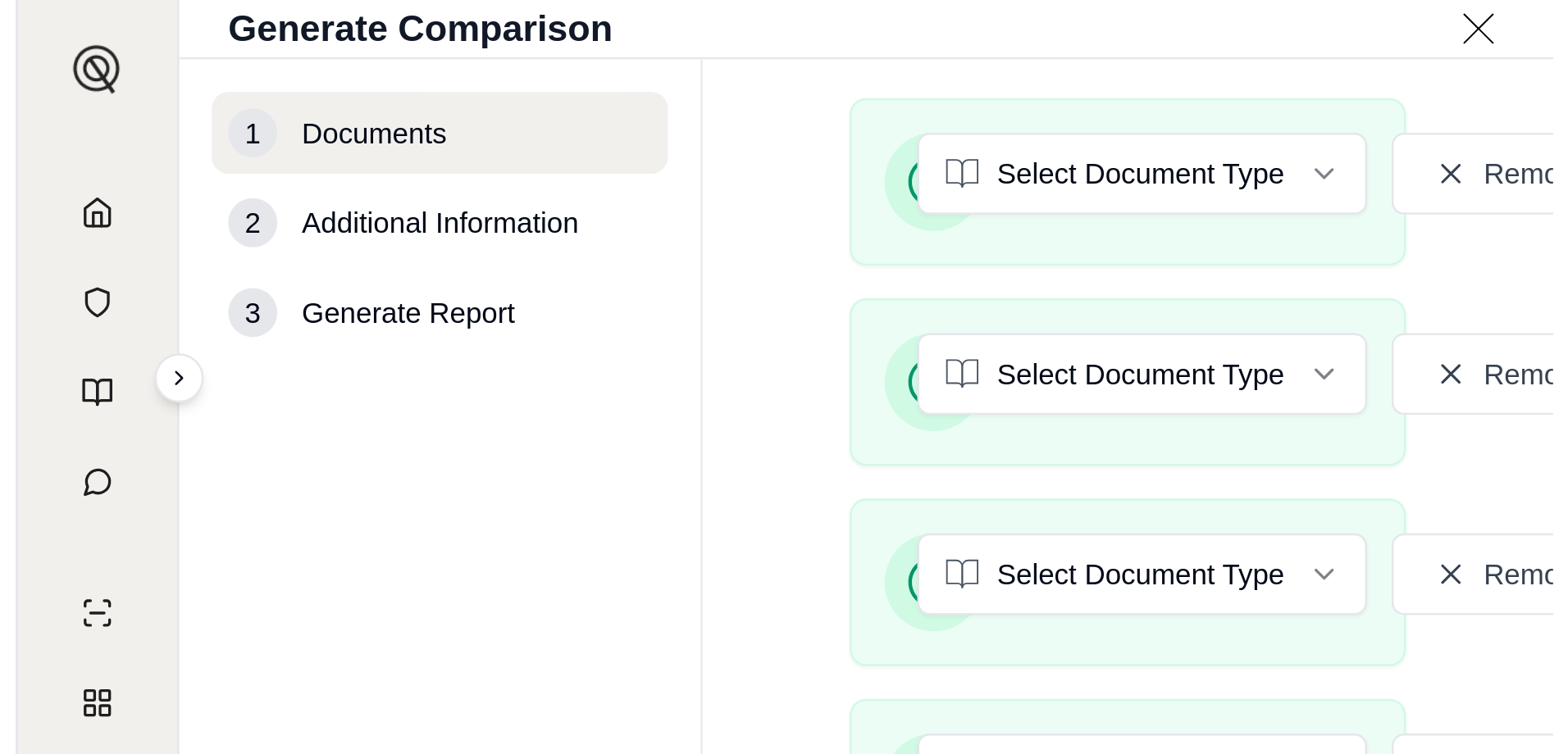 scroll, scrollTop: 80, scrollLeft: 0, axis: vertical 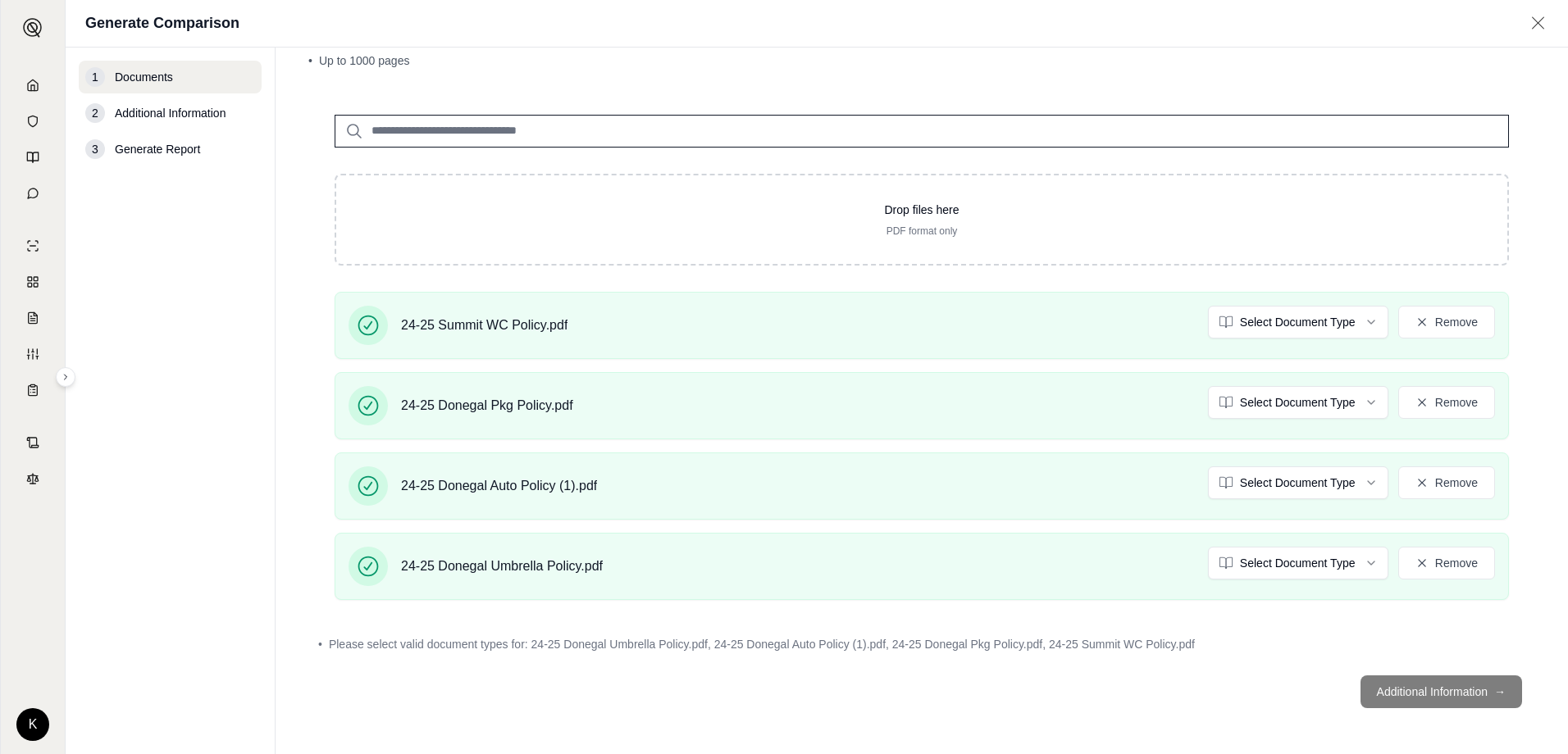 click on "Additional Information →" at bounding box center [922, 692] 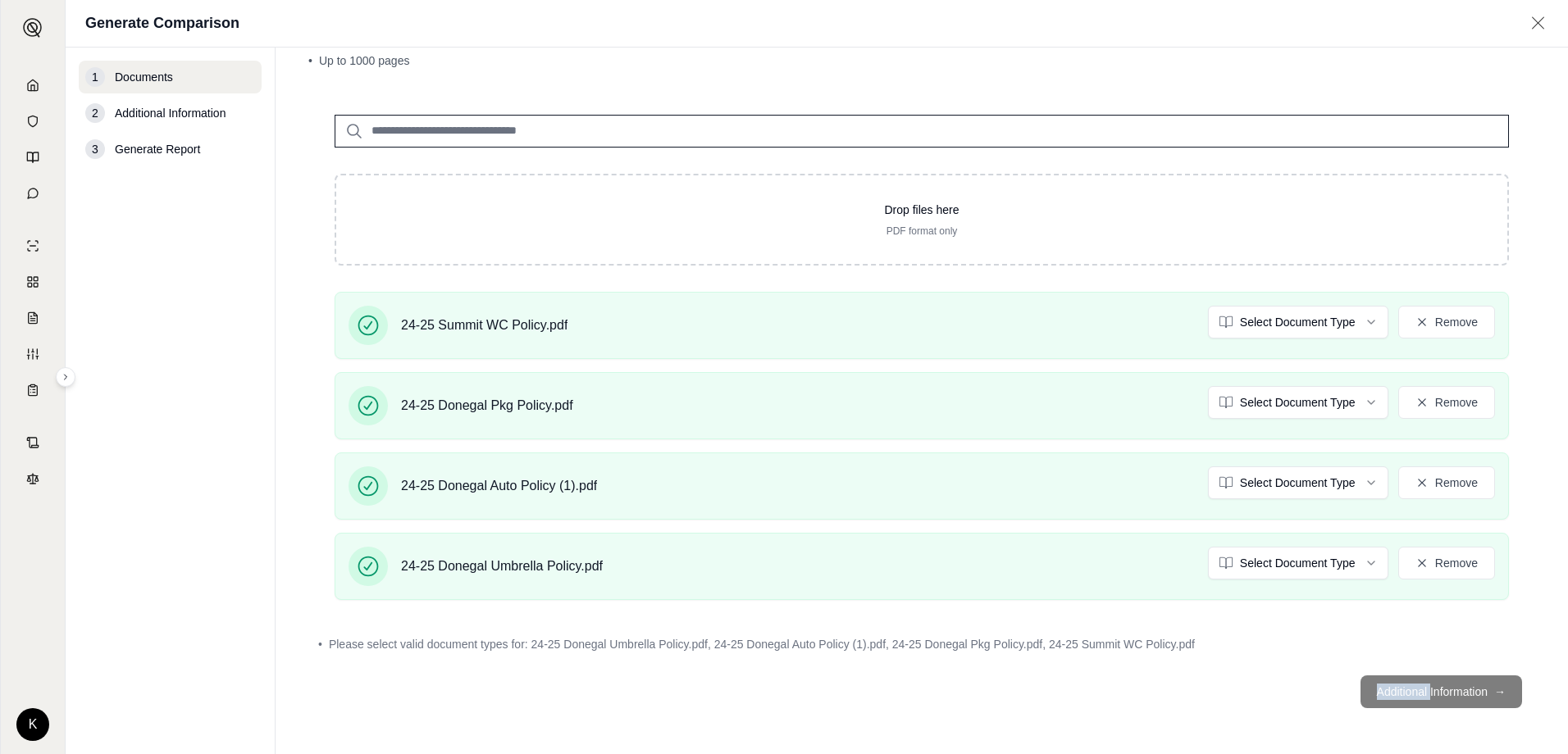click on "Additional Information →" at bounding box center (922, 692) 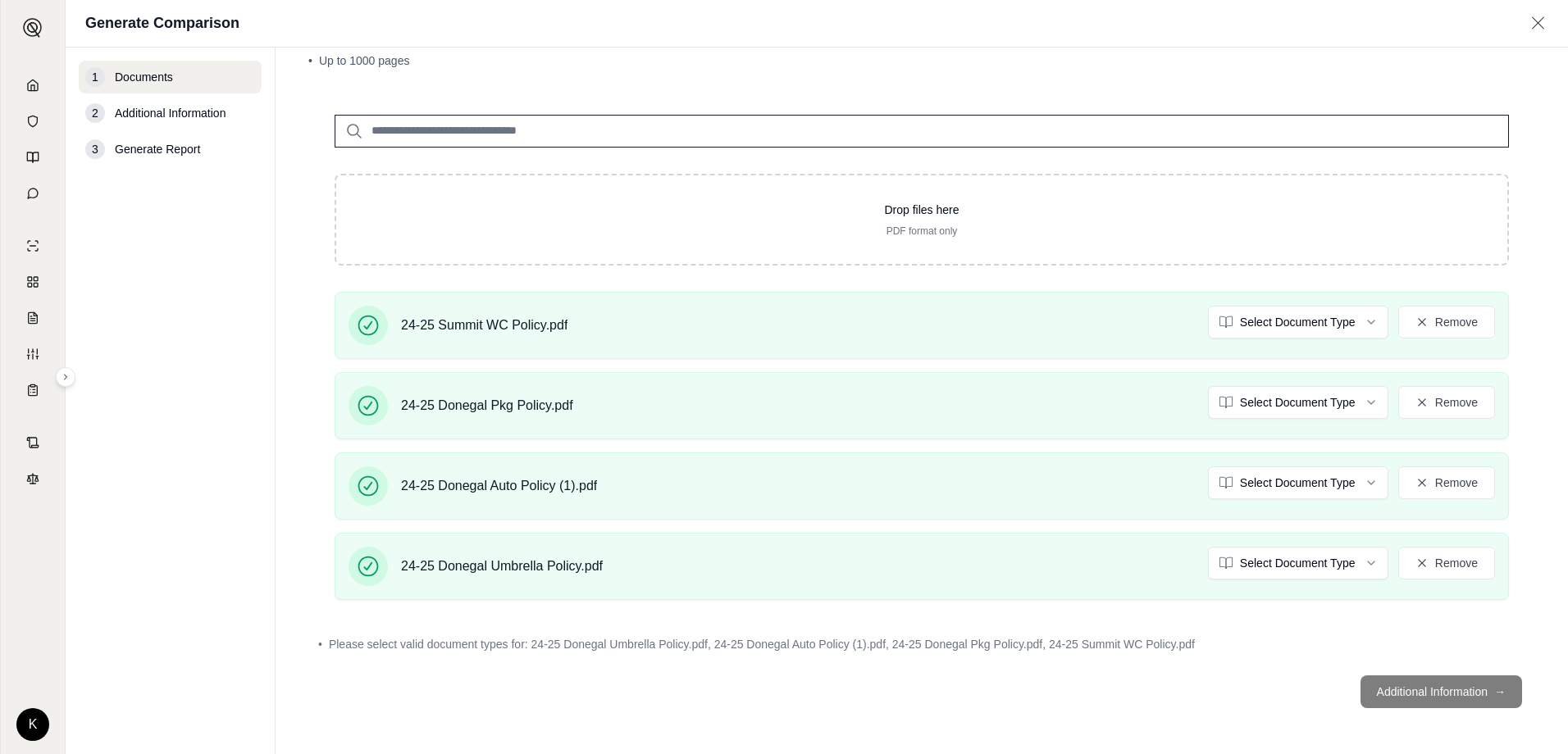 drag, startPoint x: 1380, startPoint y: 691, endPoint x: 1495, endPoint y: 690, distance: 115.00435 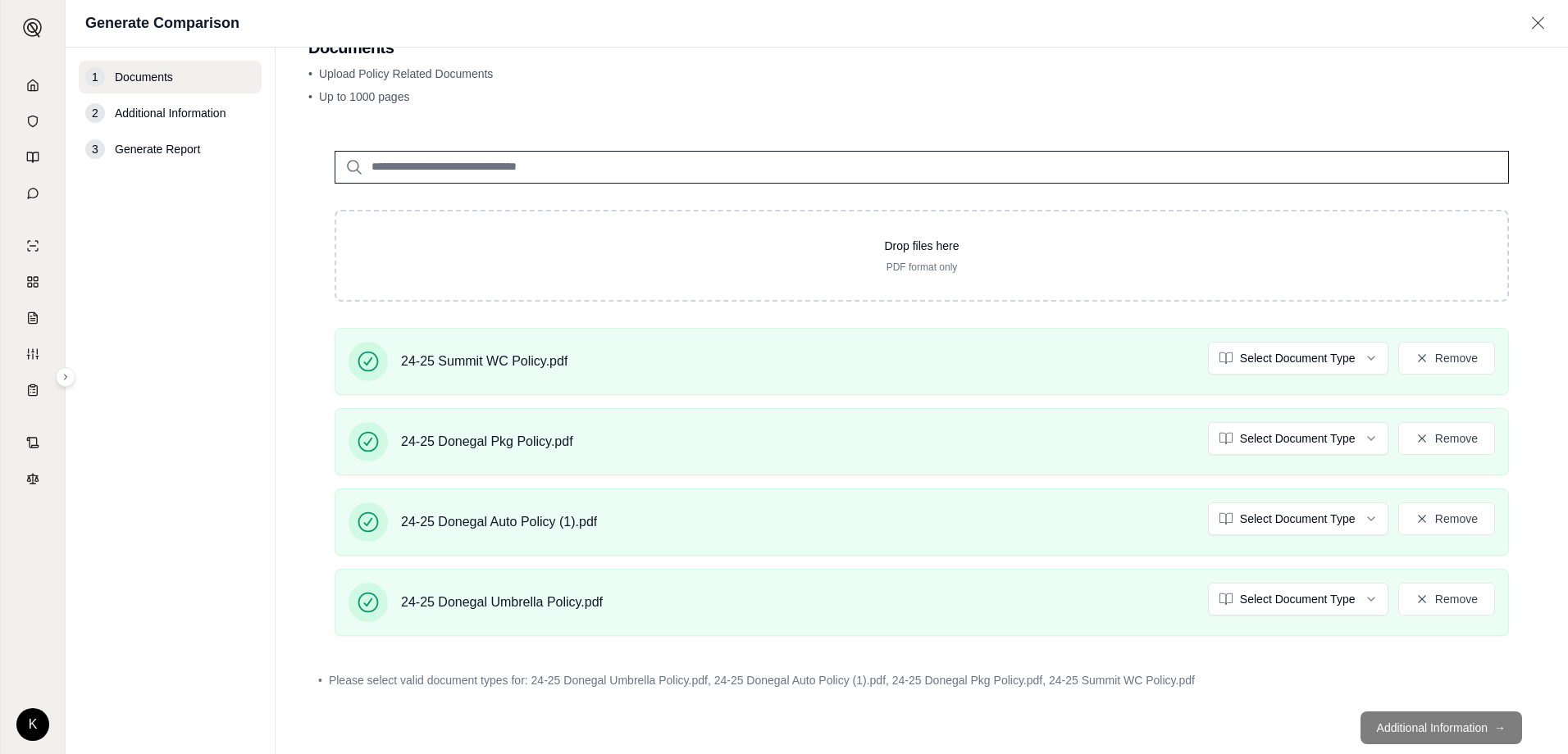 scroll, scrollTop: 80, scrollLeft: 0, axis: vertical 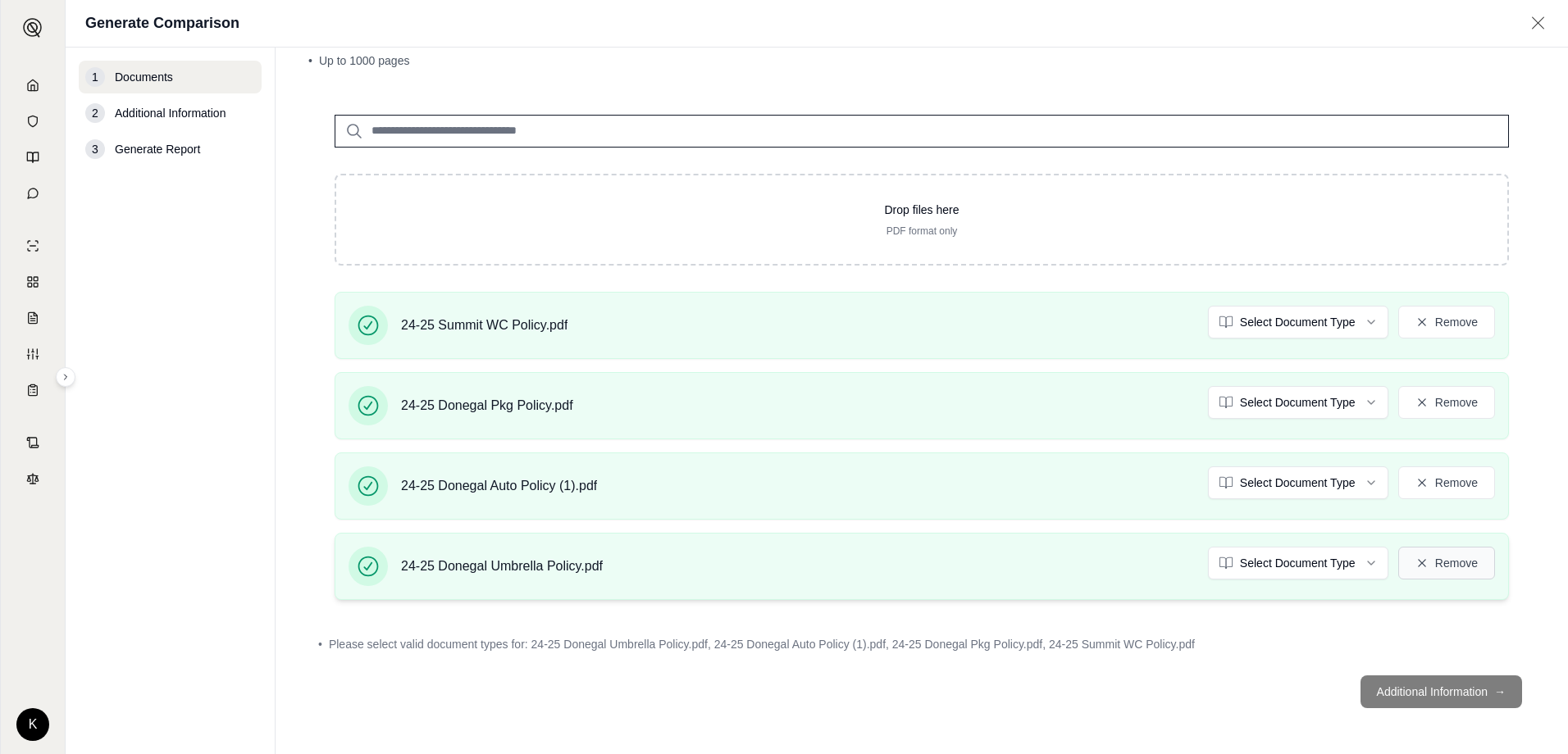 click 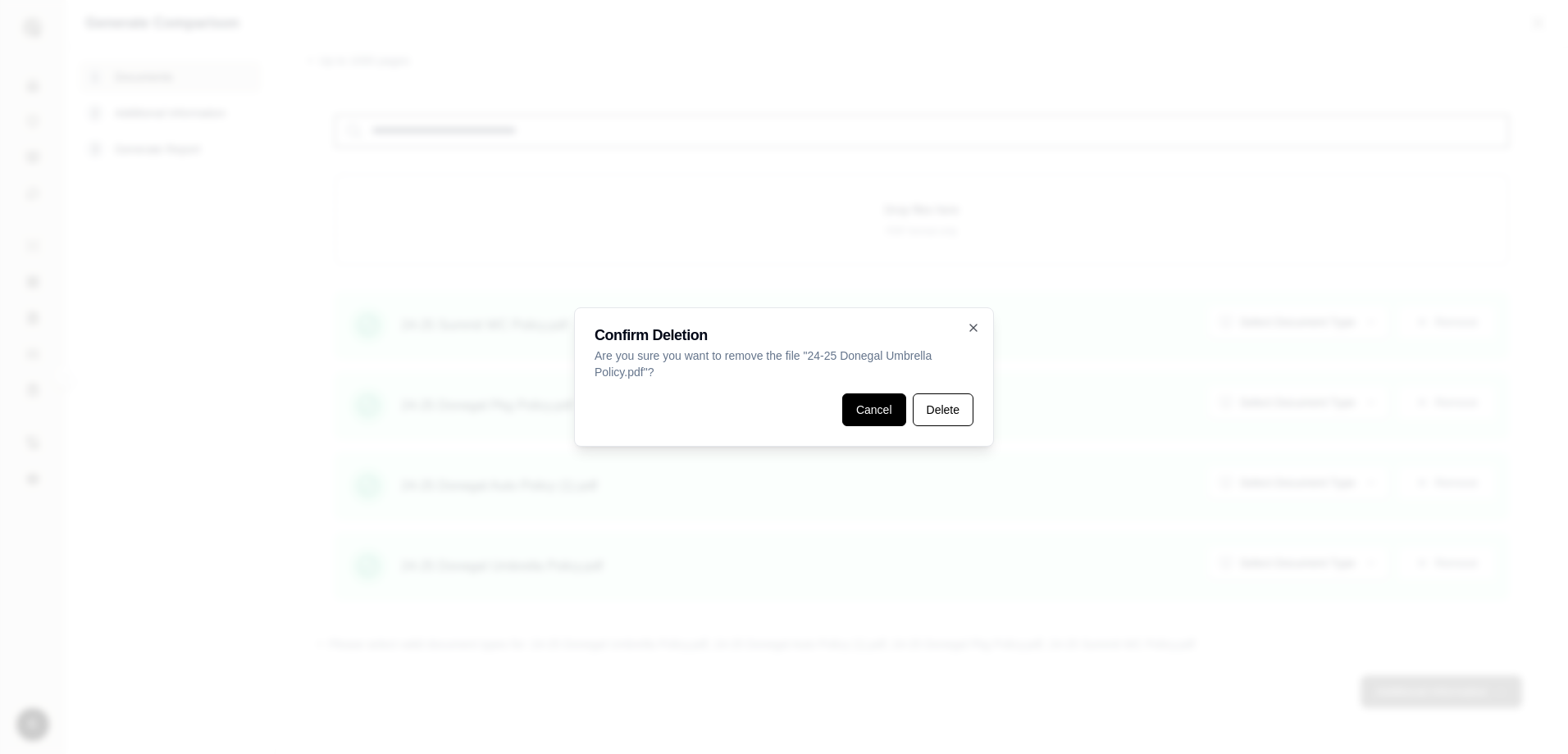 click on "Cancel" at bounding box center [874, 410] 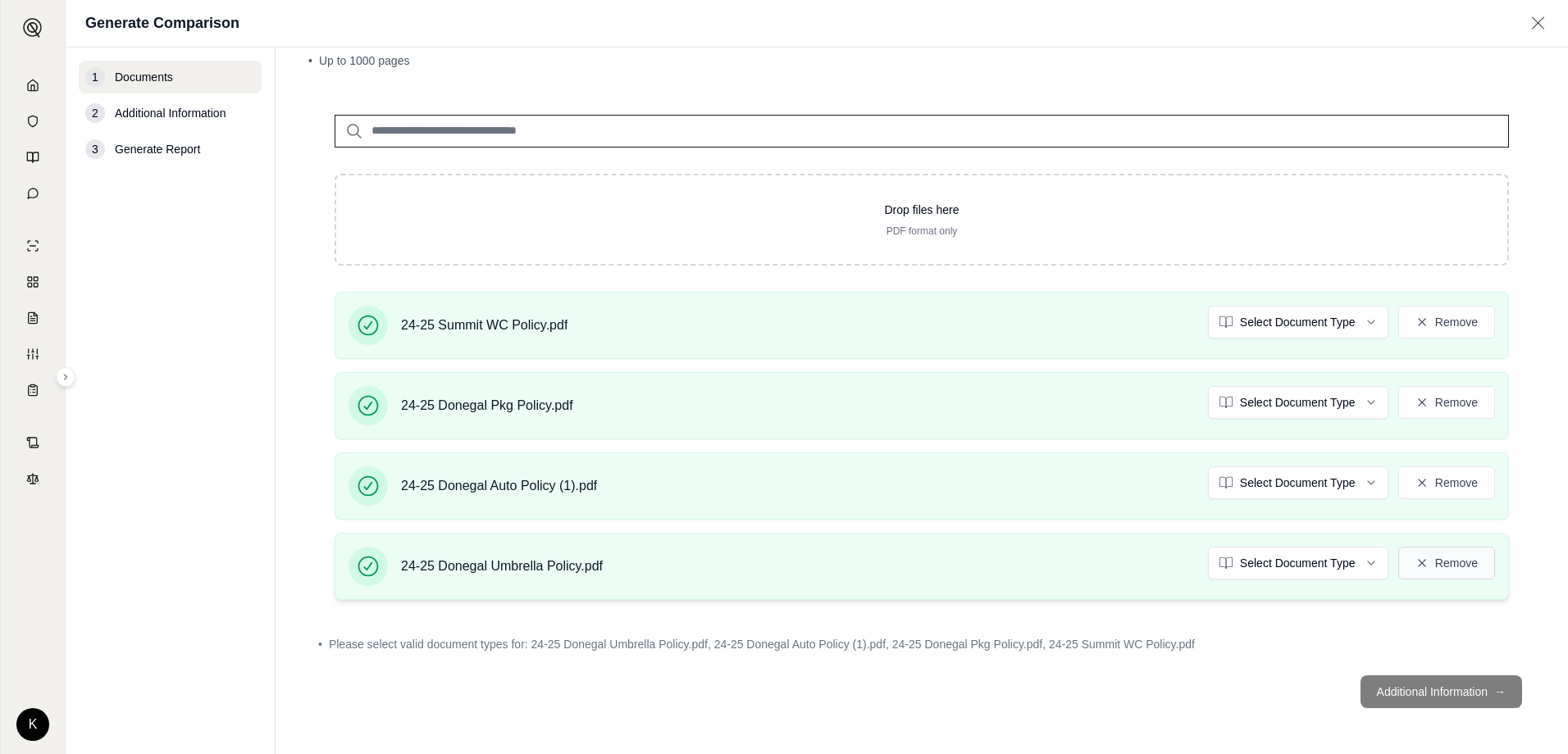click 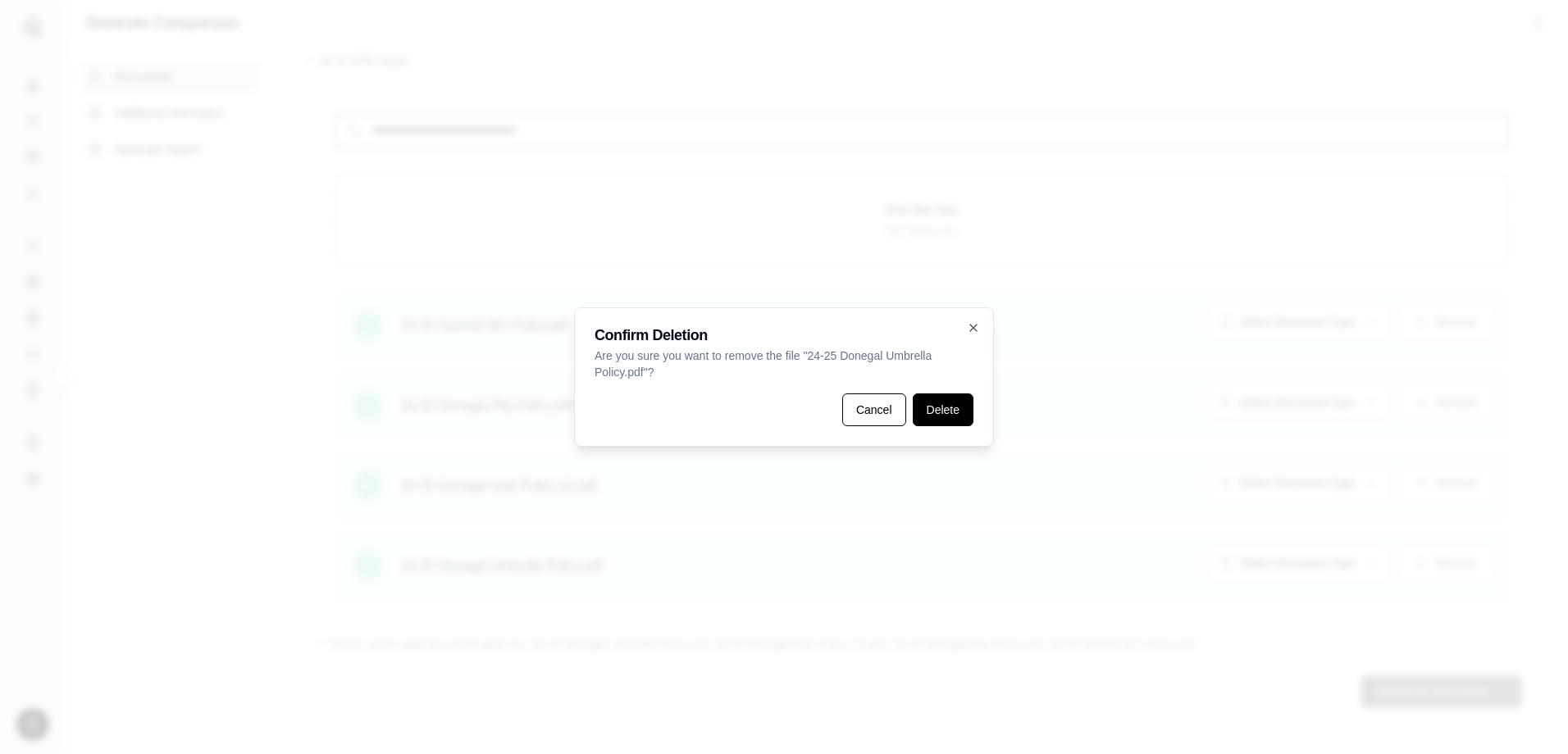 drag, startPoint x: 959, startPoint y: 415, endPoint x: 1234, endPoint y: 466, distance: 279.6891 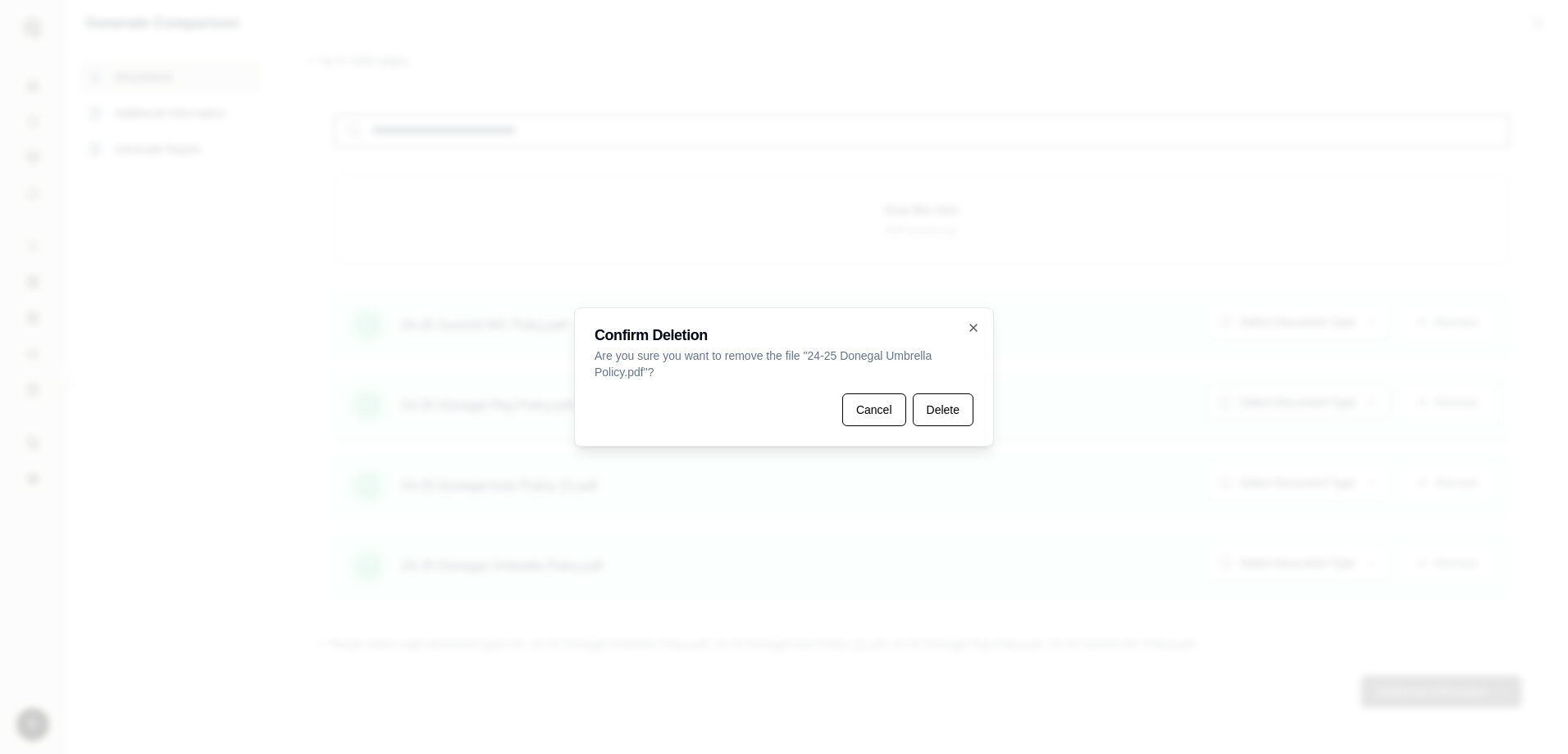 scroll, scrollTop: 5, scrollLeft: 0, axis: vertical 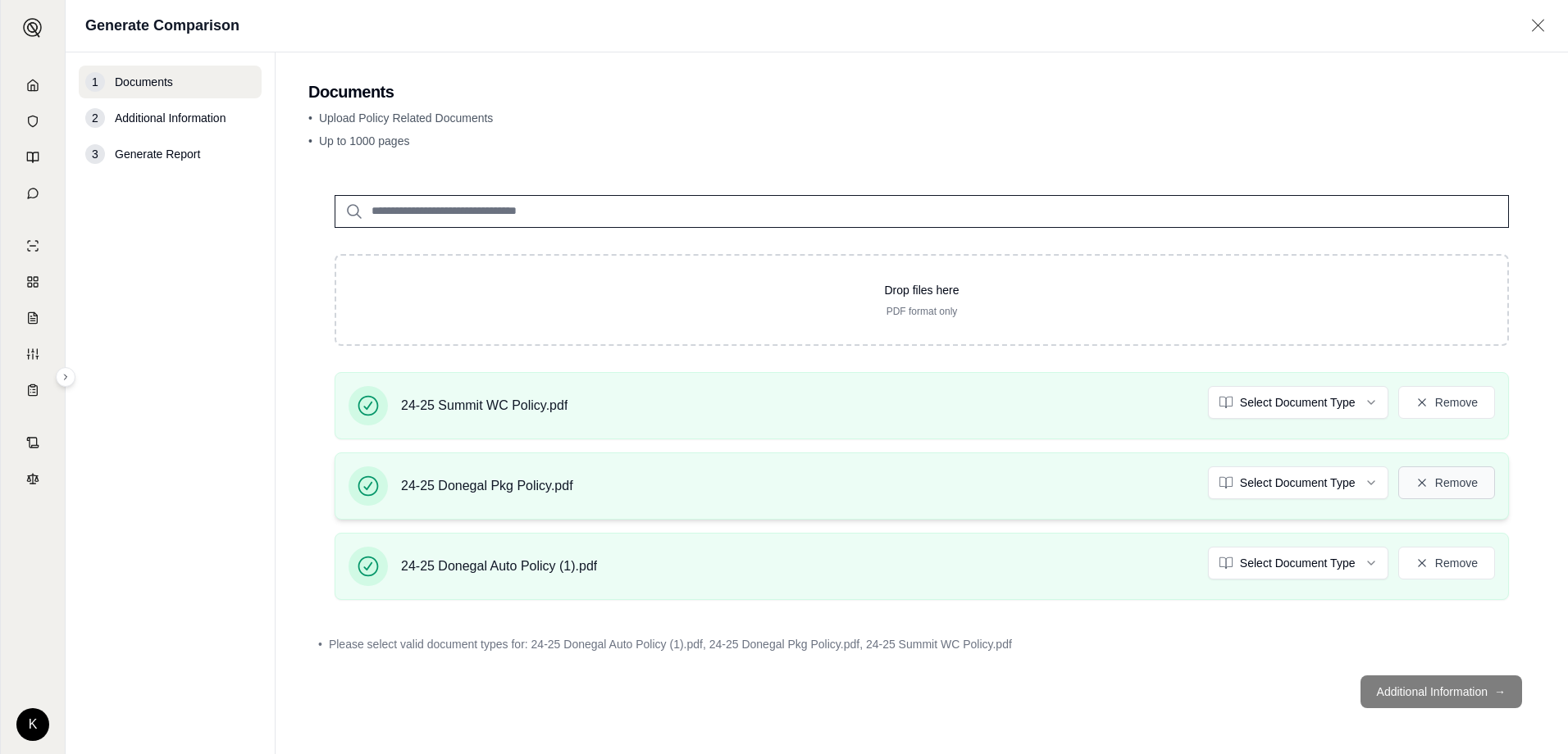 click 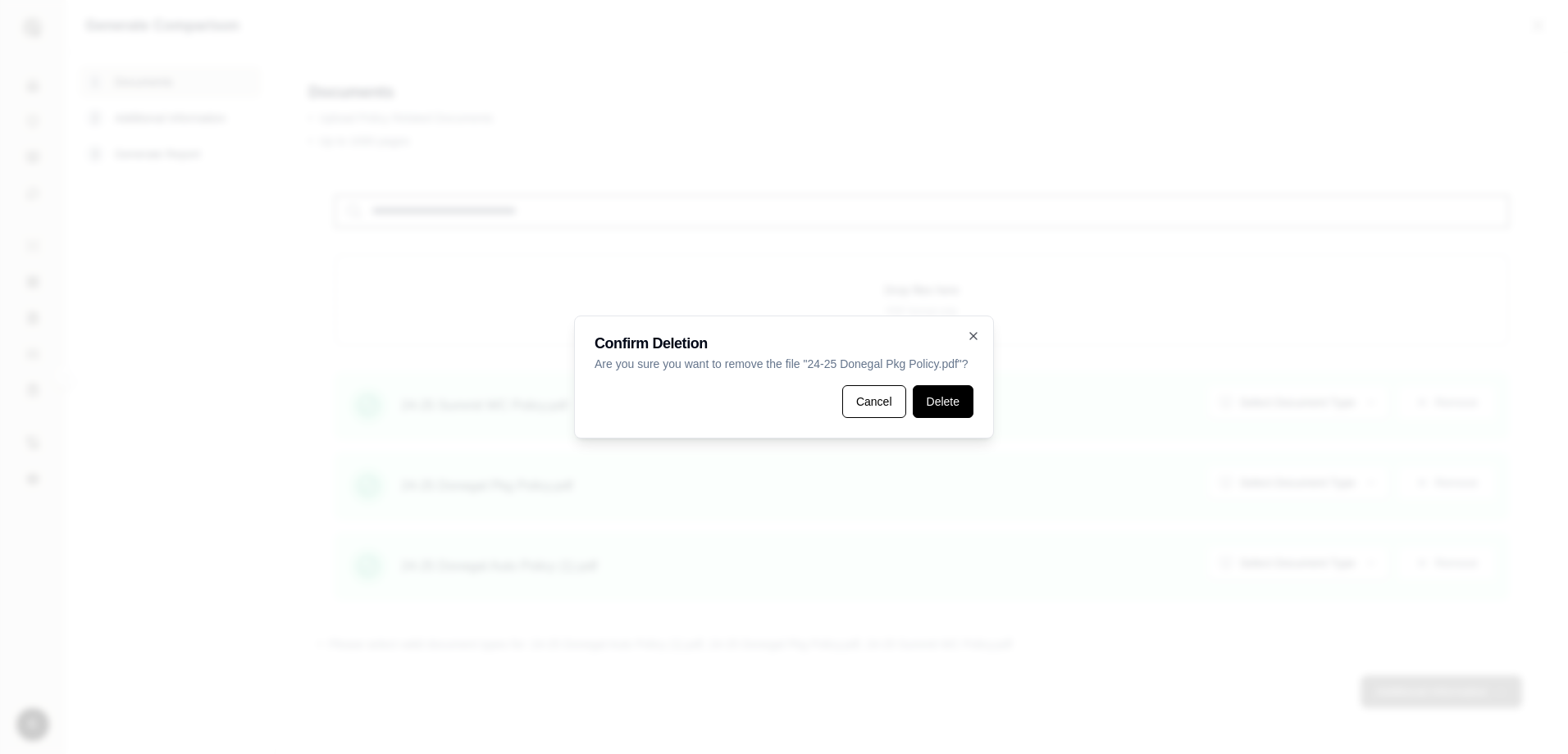 click on "Delete" at bounding box center [943, 402] 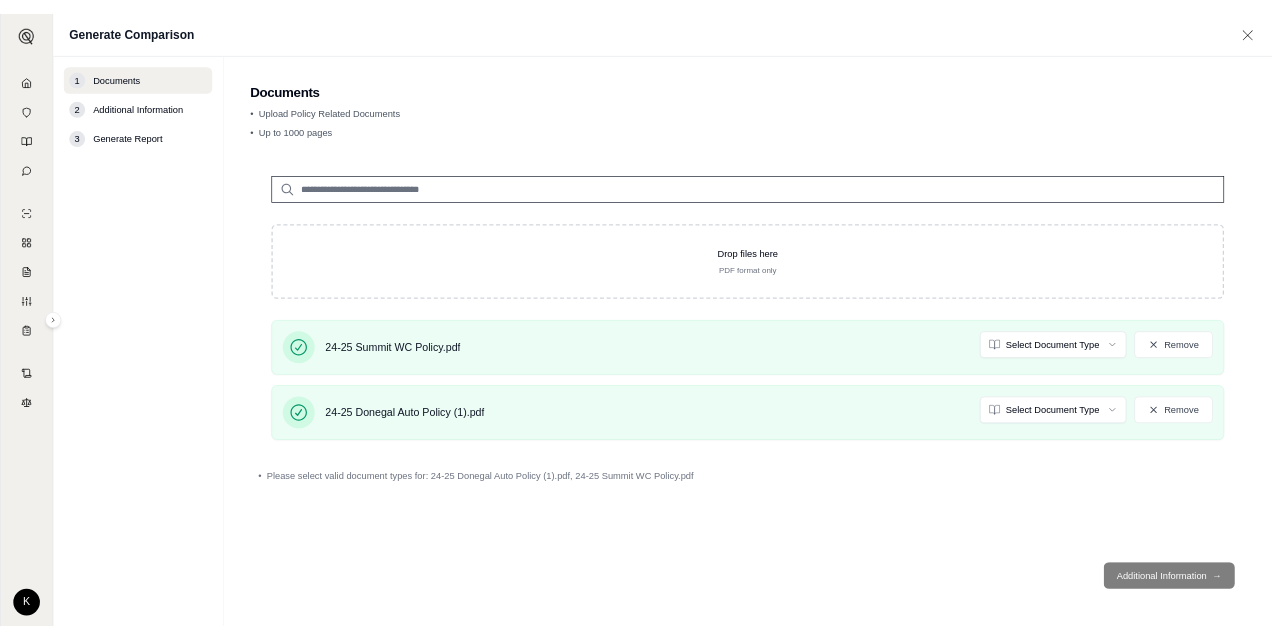 scroll, scrollTop: 0, scrollLeft: 0, axis: both 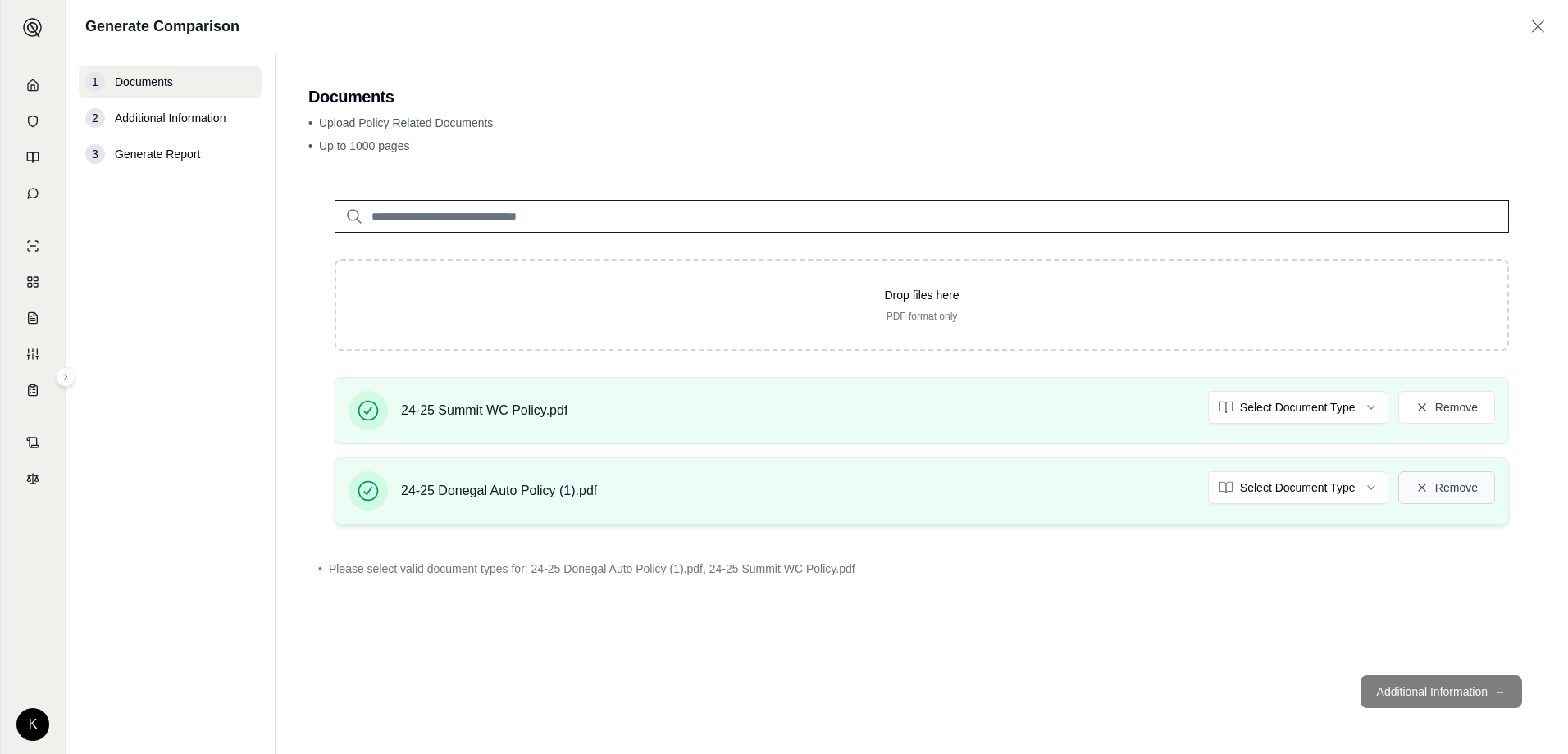 click 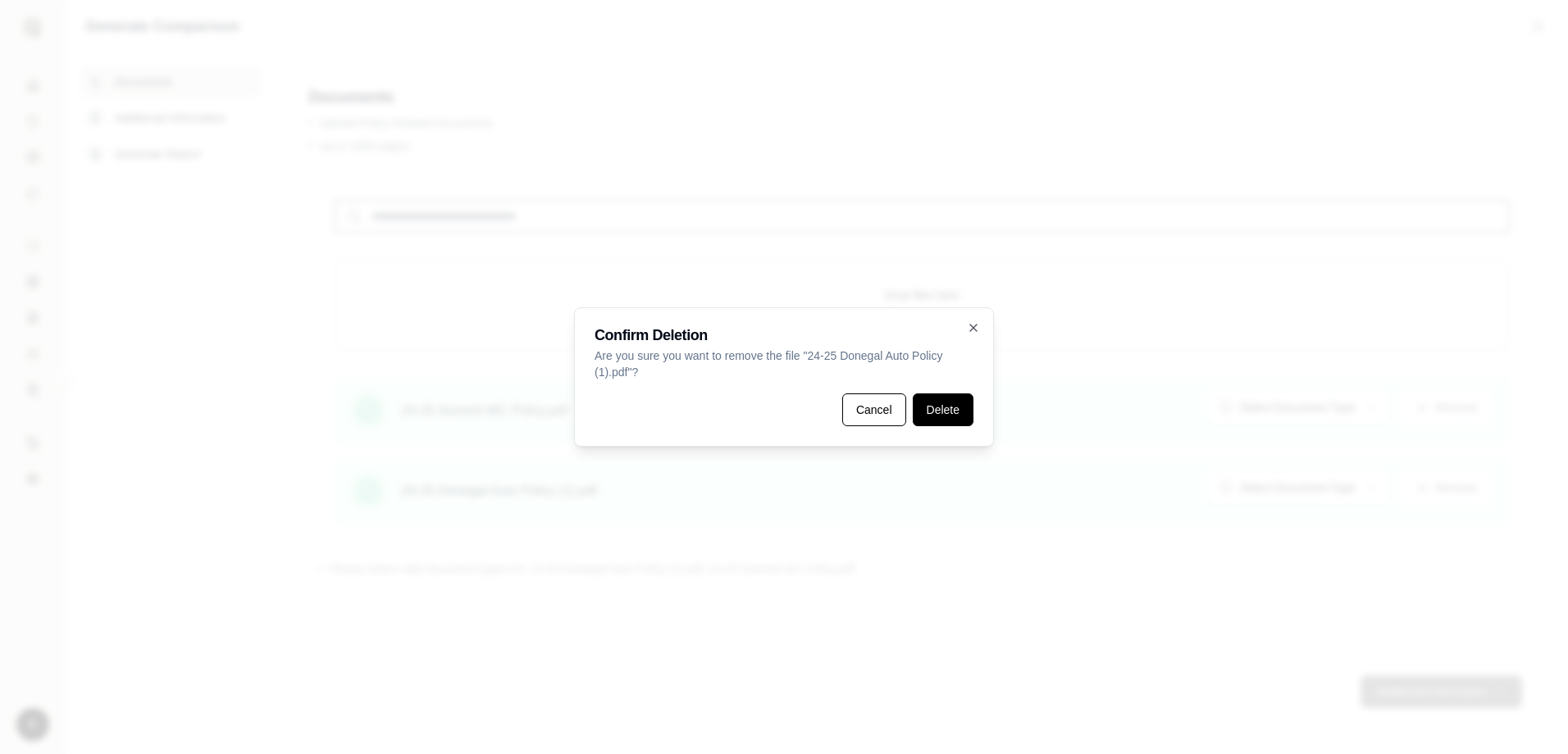 click on "Delete" at bounding box center [943, 410] 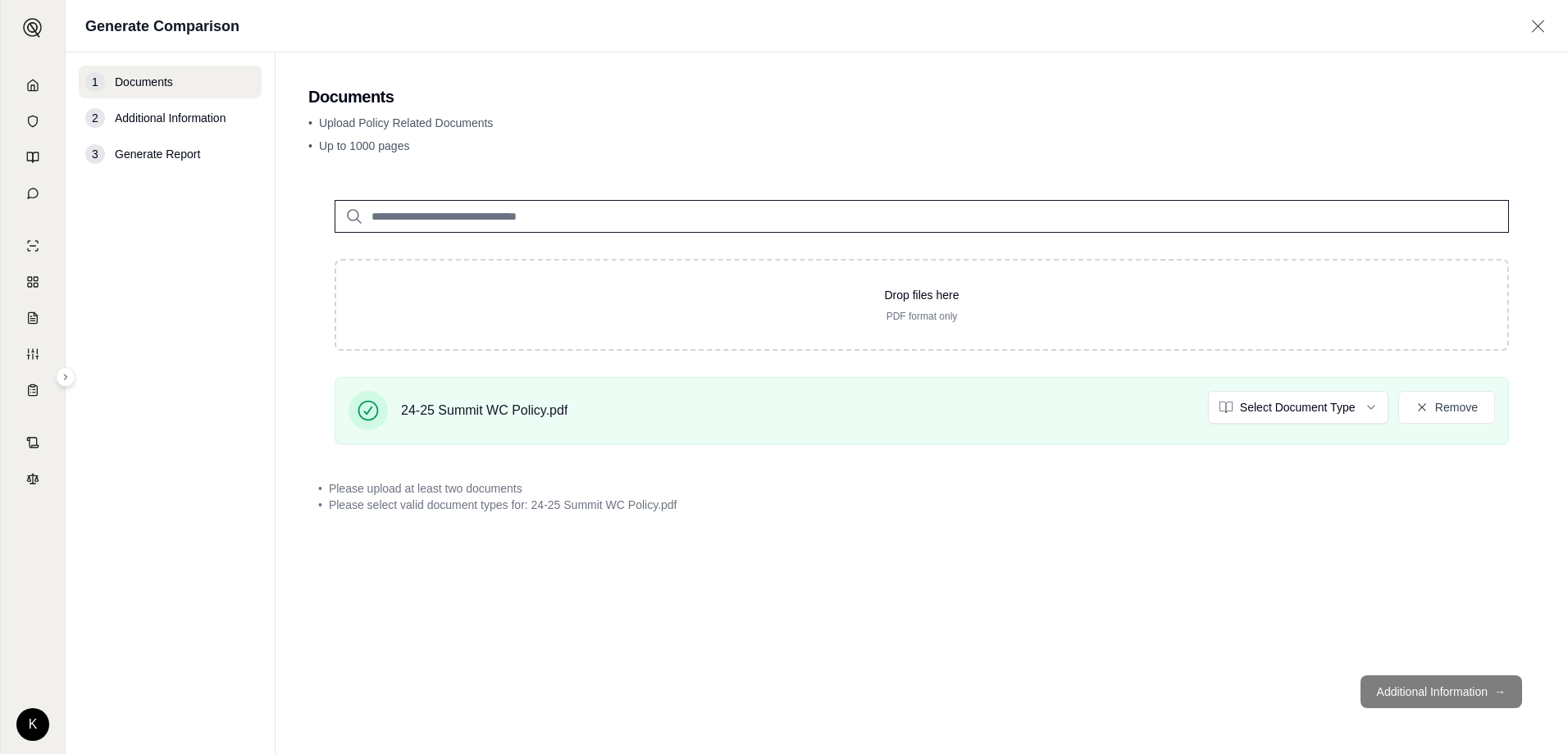 click on "Additional Information →" at bounding box center [922, 692] 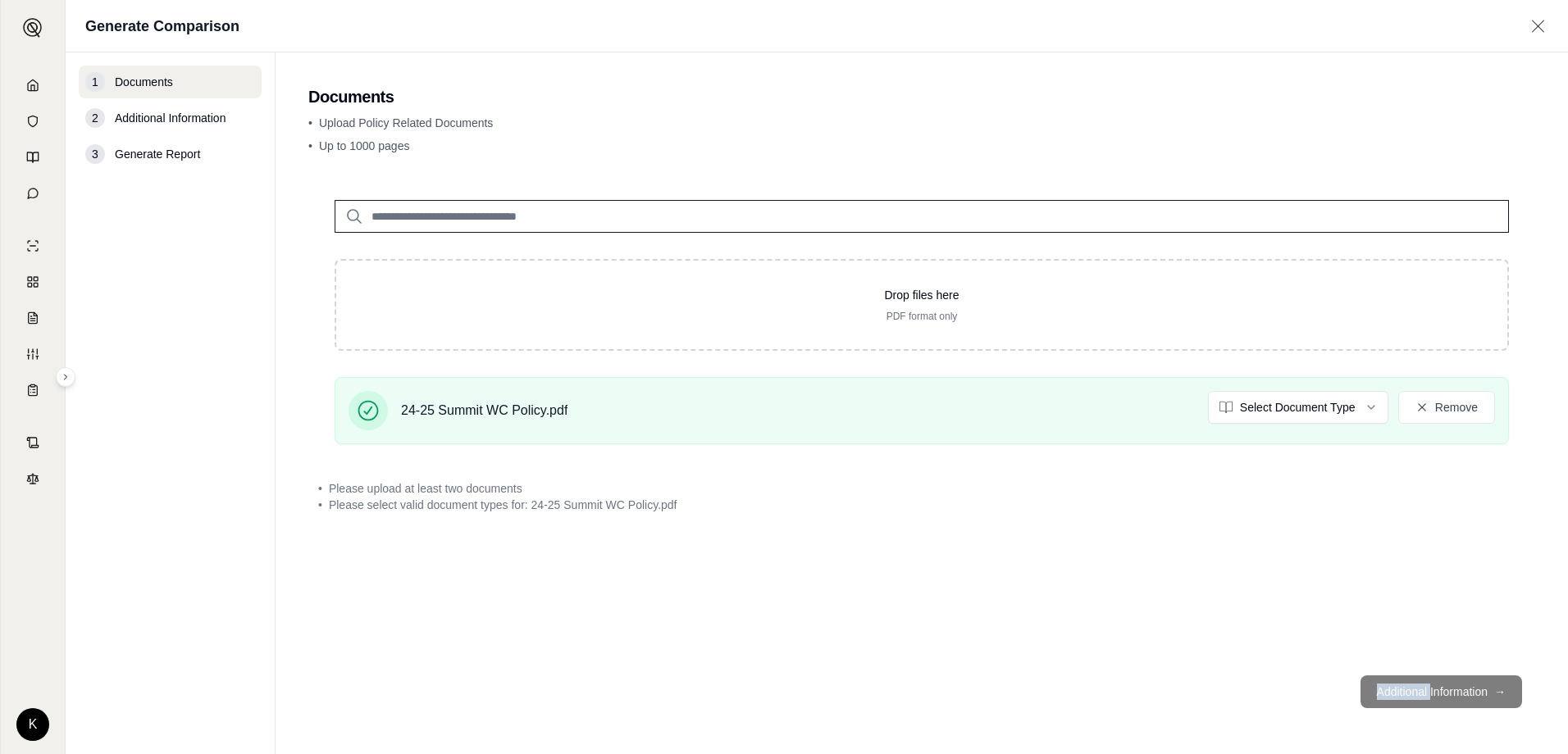 click on "Additional Information →" at bounding box center [922, 692] 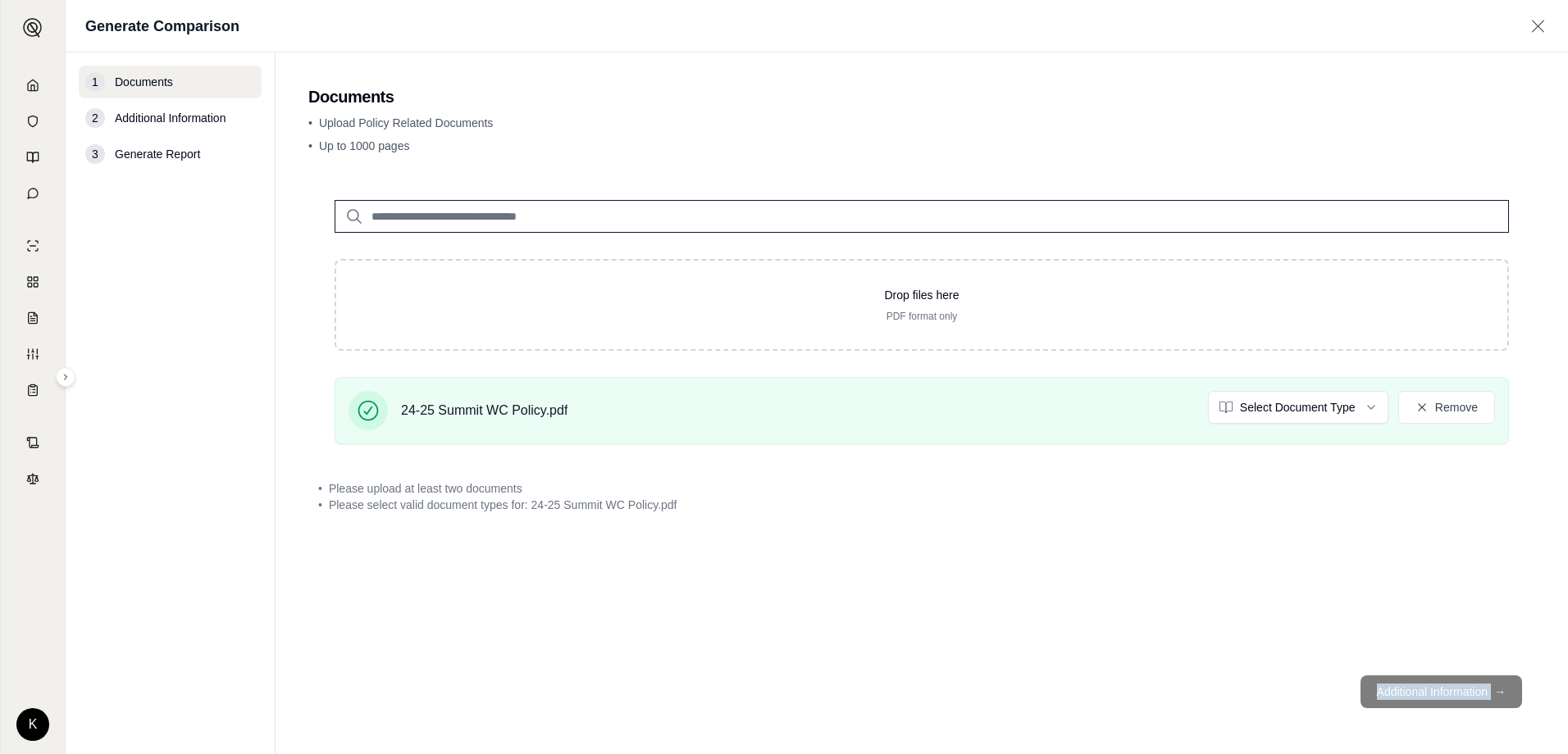 click on "Additional Information →" at bounding box center [922, 692] 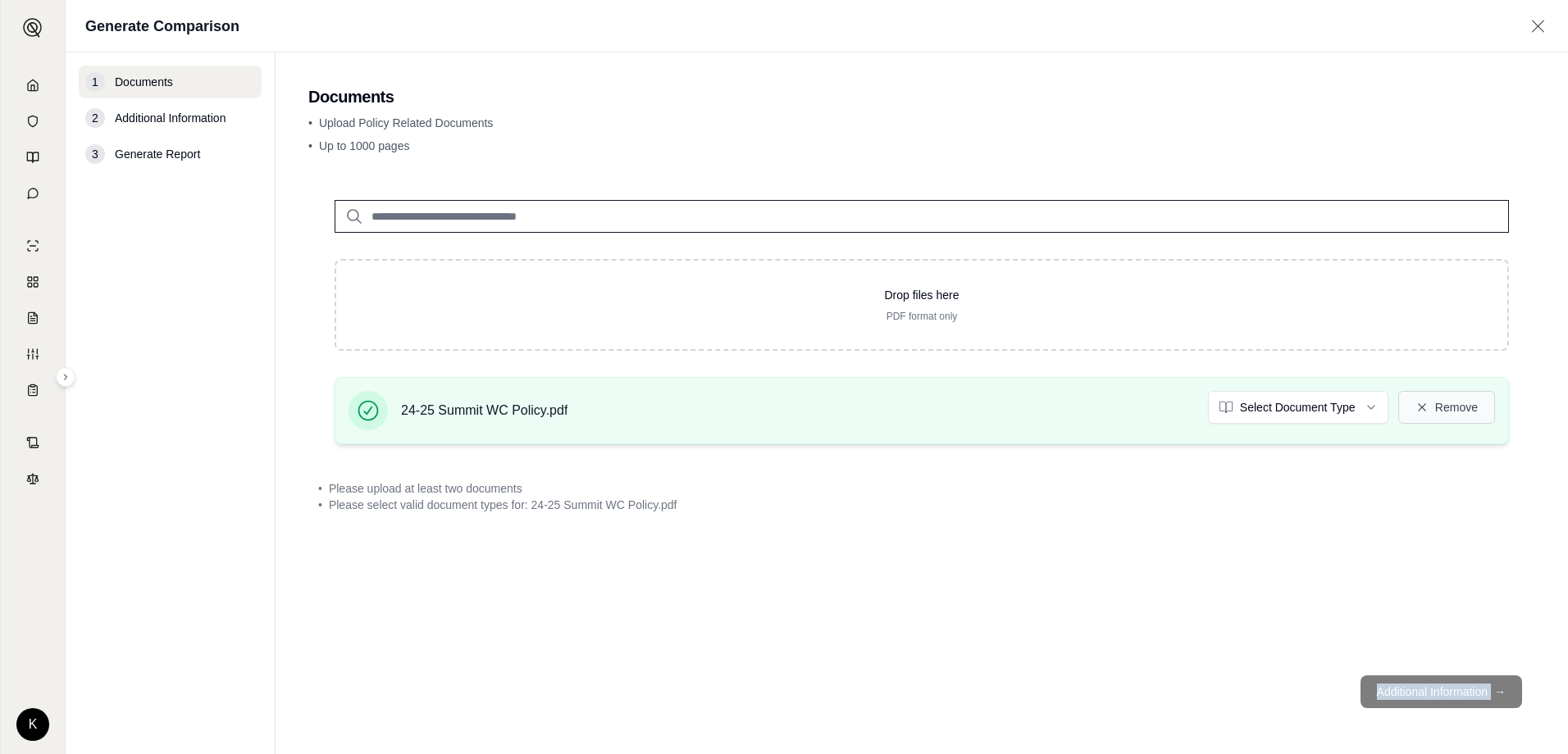 drag, startPoint x: 1405, startPoint y: 696, endPoint x: 1420, endPoint y: 403, distance: 293.38371 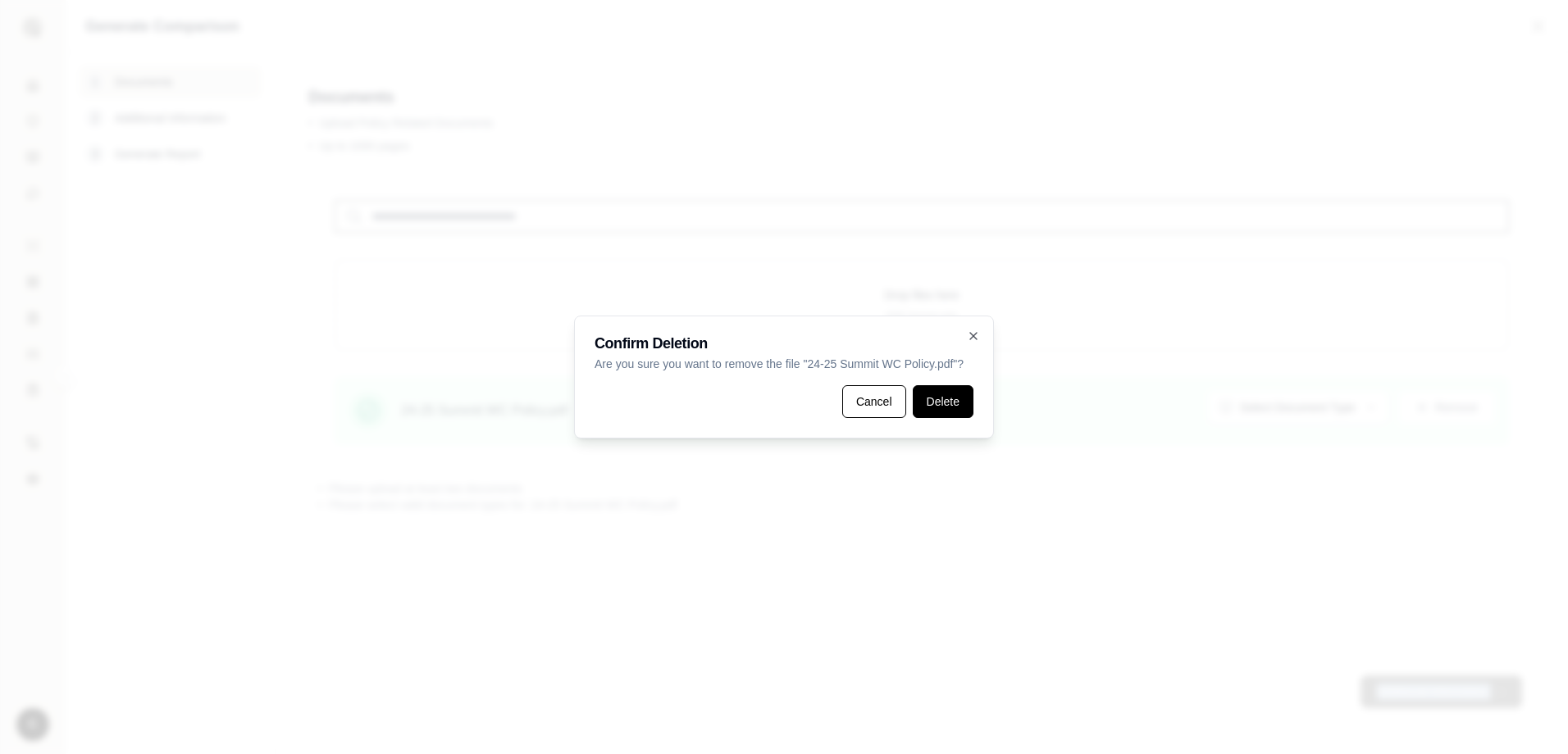 click on "Delete" at bounding box center [943, 402] 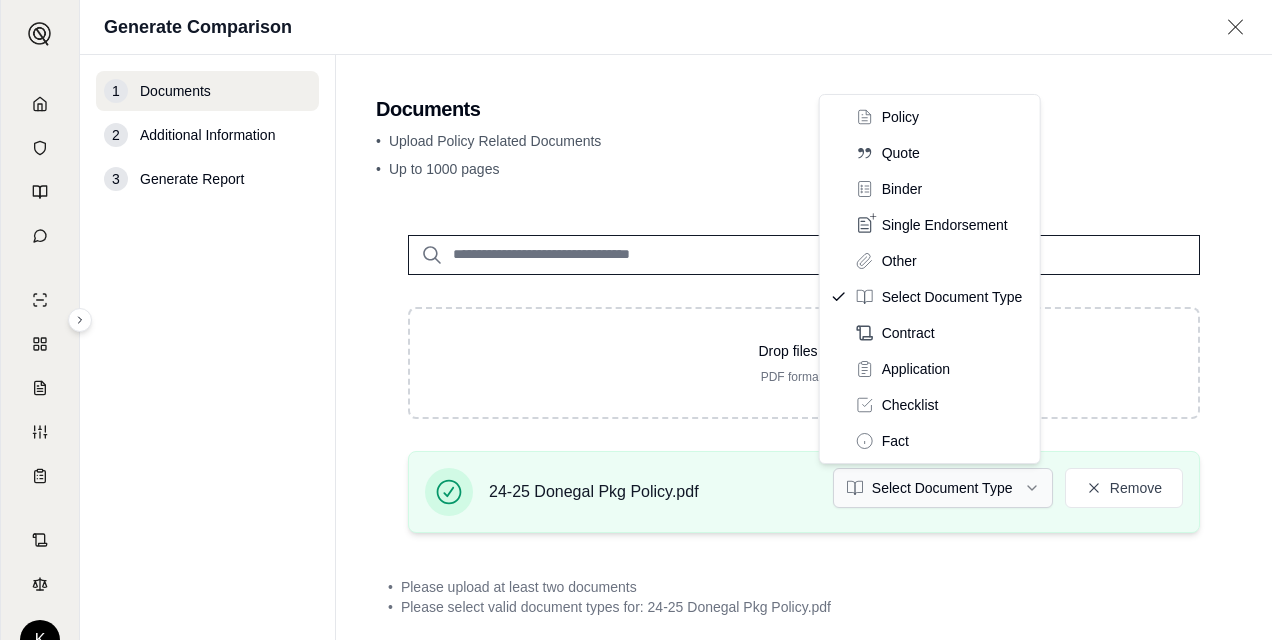 click on "K Generate Comparison 1 Documents 2 Additional Information 3 Generate Report Documents • Upload Policy Related Documents • Up to 1000 pages Drop files here PDF format only 24-25 Donegal Pkg Policy.pdf Select Document Type Remove • Please upload at least two documents • Please select valid document types for: 24-25 Donegal Pkg Policy.pdf Additional Information →
Policy Quote Binder Single Endorsement Other Select Document Type Contract Application Checklist Fact" at bounding box center (636, 320) 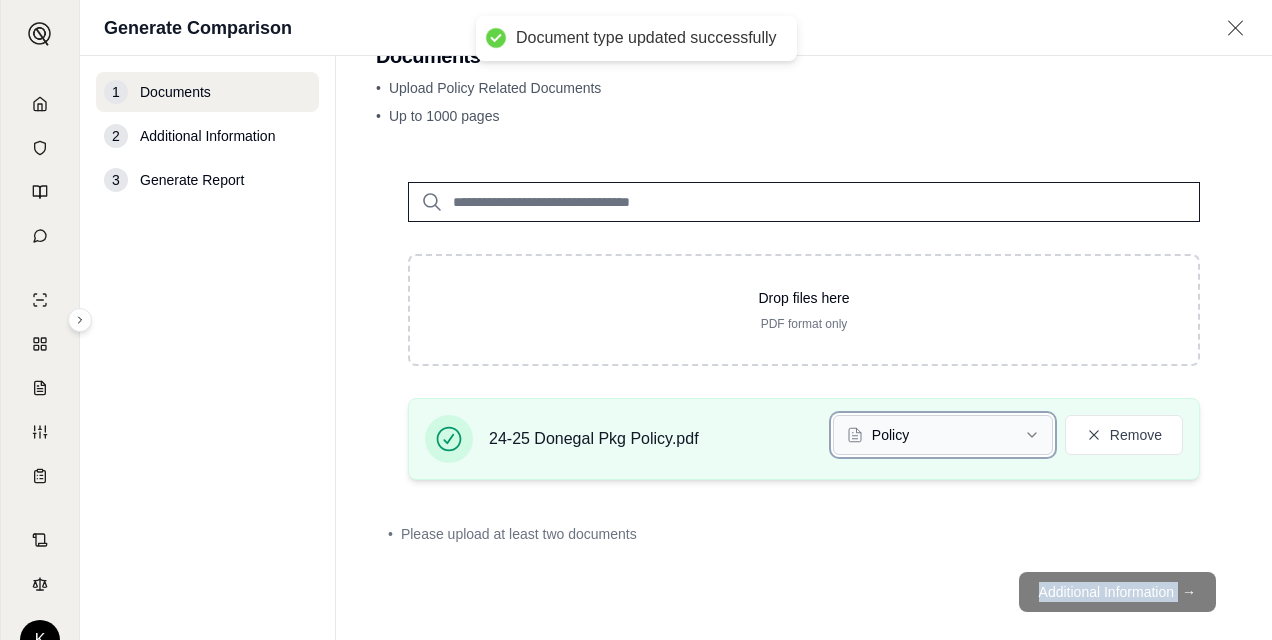 scroll, scrollTop: 81, scrollLeft: 0, axis: vertical 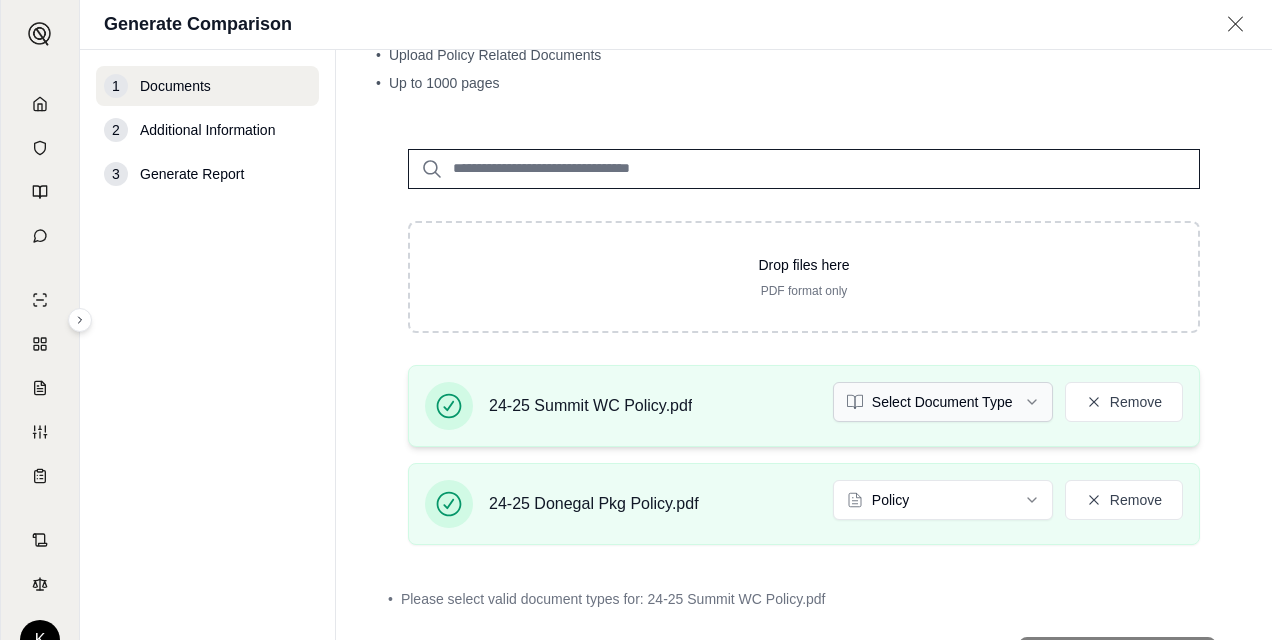 click on "K Generate Comparison 1 Documents 2 Additional Information 3 Generate Report Documents • Upload Policy Related Documents • Up to 1000 pages Drop files here PDF format only 24-25 Summit WC Policy.pdf Select Document Type Remove 24-25 Donegal Pkg Policy.pdf Policy Remove • Please select valid document types for: 24-25 Summit WC Policy.pdf Additional Information →" at bounding box center (636, 320) 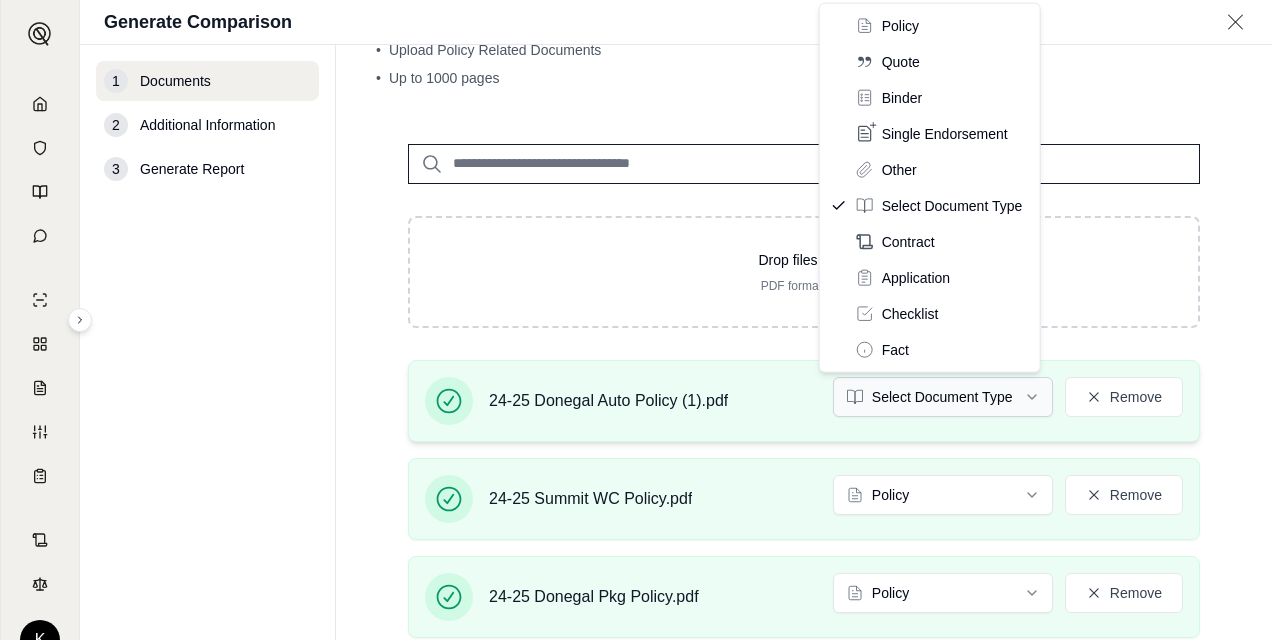 click on "K Generate Comparison 1 Documents 2 Additional Information 3 Generate Report Documents • Upload Policy Related Documents • Up to 1000 pages Drop files here PDF format only 24-25 Donegal Auto Policy (1).pdf Select Document Type Remove 24-25 Summit WC Policy.pdf Policy Remove 24-25 Donegal Pkg Policy.pdf Policy Remove • Please select valid document types for: 24-25 Donegal Auto Policy (1).pdf Additional Information →
Policy Quote Binder Single Endorsement Other Select Document Type Contract Application Checklist Fact" at bounding box center (636, 320) 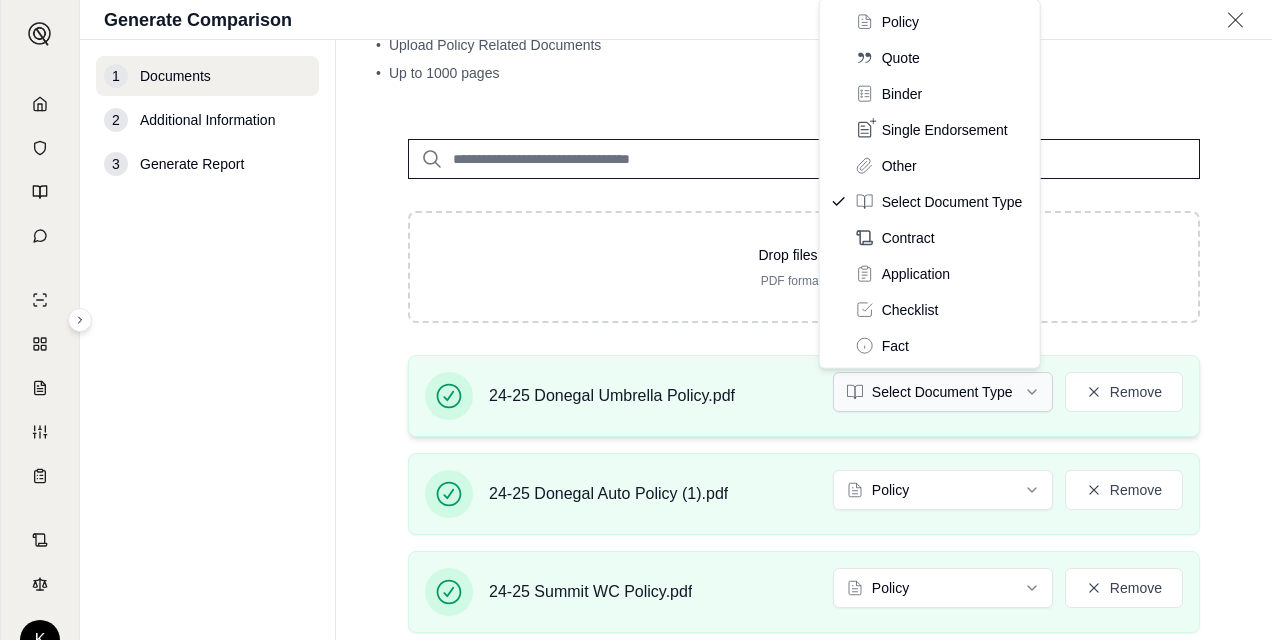 click on "K Generate Comparison 1 Documents 2 Additional Information 3 Generate Report Documents • Upload Policy Related Documents • Up to 1000 pages Drop files here PDF format only 24-25 Donegal Umbrella Policy.pdf Select Document Type Remove 24-25 Donegal Auto Policy (1).pdf Policy Remove 24-25 Summit WC Policy.pdf Policy Remove 24-25 Donegal Pkg Policy.pdf Policy Remove • Please select valid document types for: 24-25 Donegal Umbrella Policy.pdf Additional Information →
Policy Quote Binder Single Endorsement Other Select Document Type Contract Application Checklist Fact" at bounding box center (636, 320) 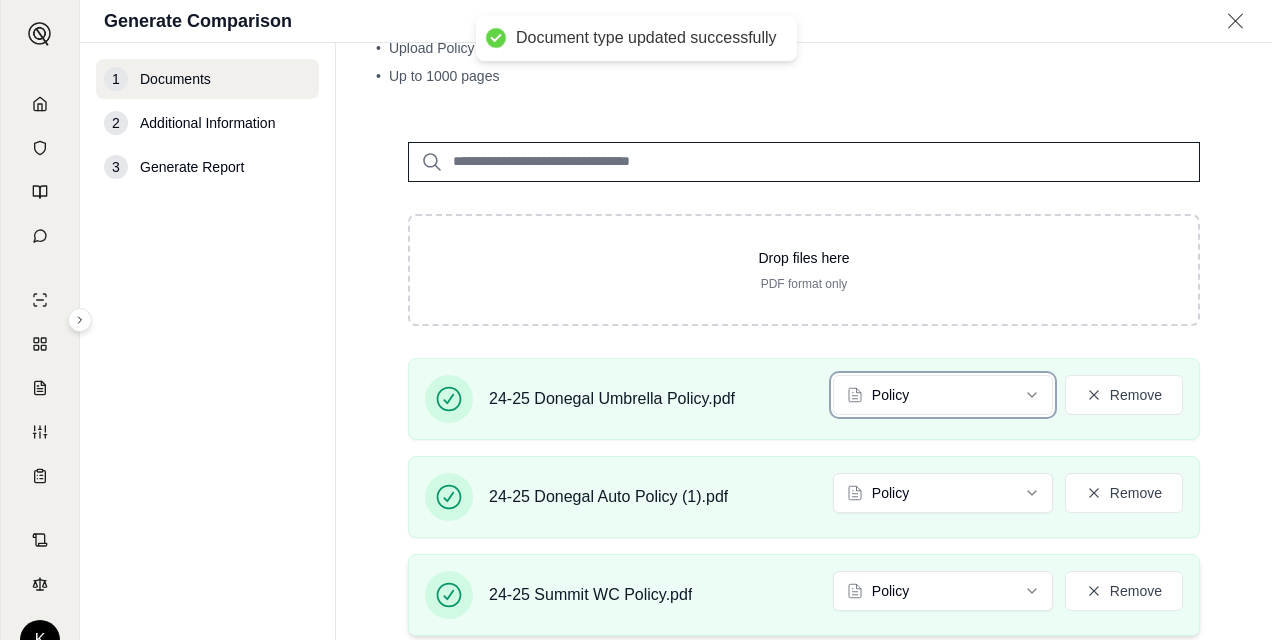 scroll, scrollTop: 300, scrollLeft: 0, axis: vertical 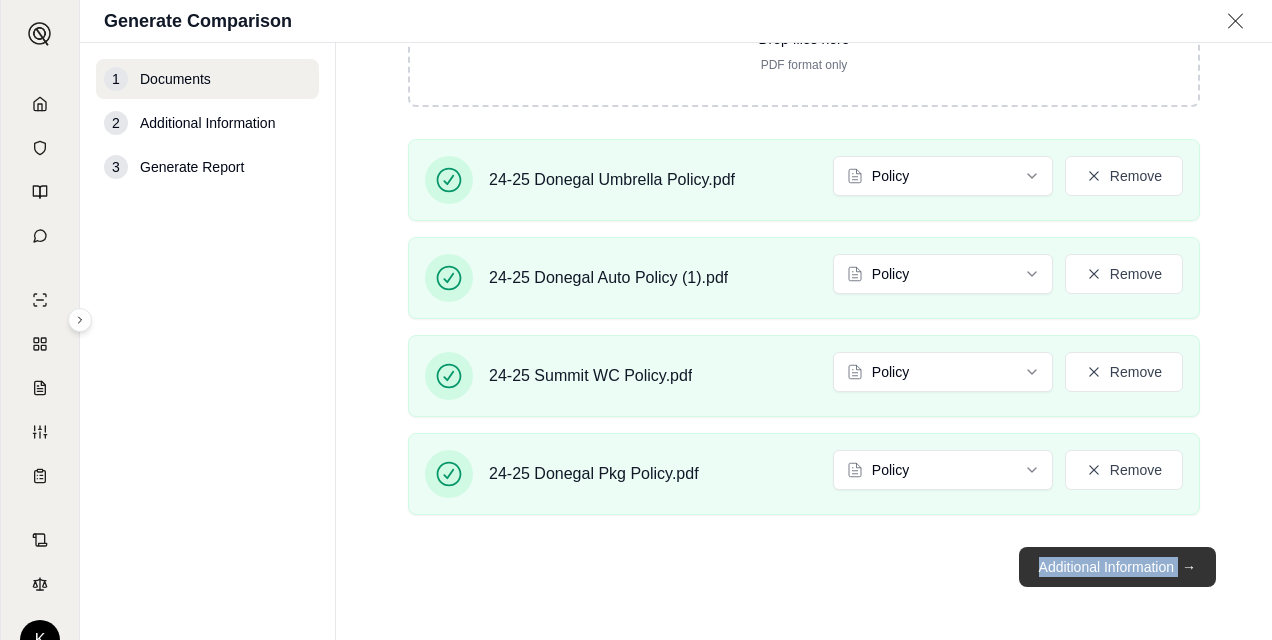 click on "Additional Information →" at bounding box center [1117, 567] 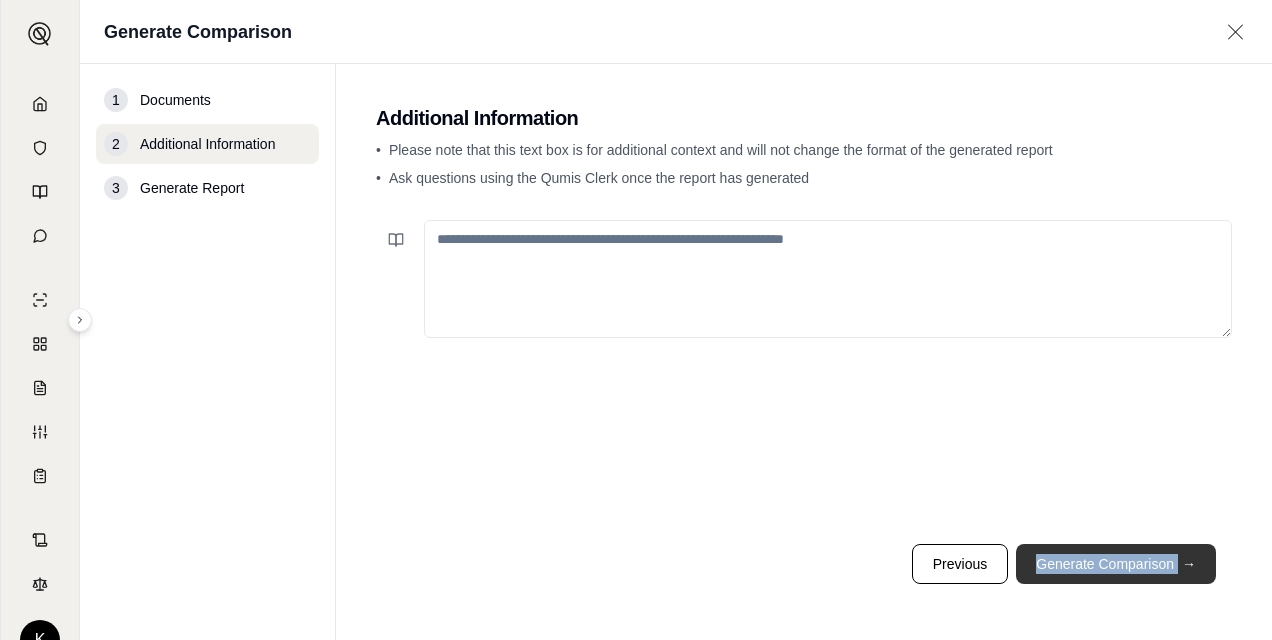 scroll, scrollTop: 0, scrollLeft: 0, axis: both 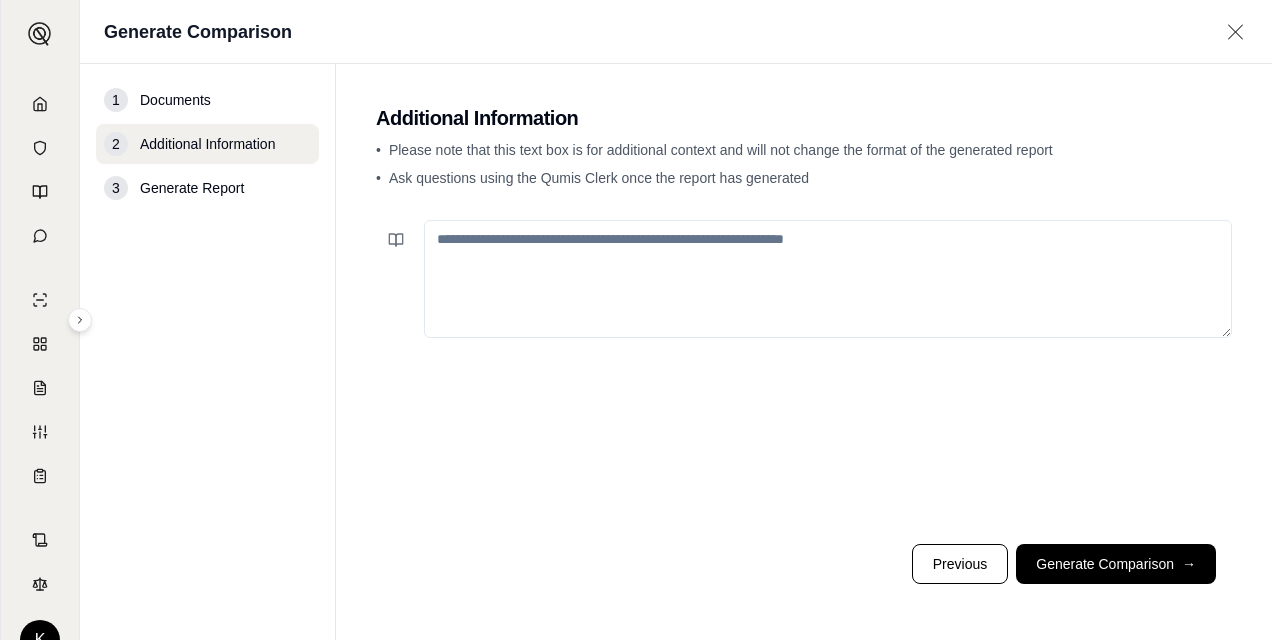 click at bounding box center (828, 279) 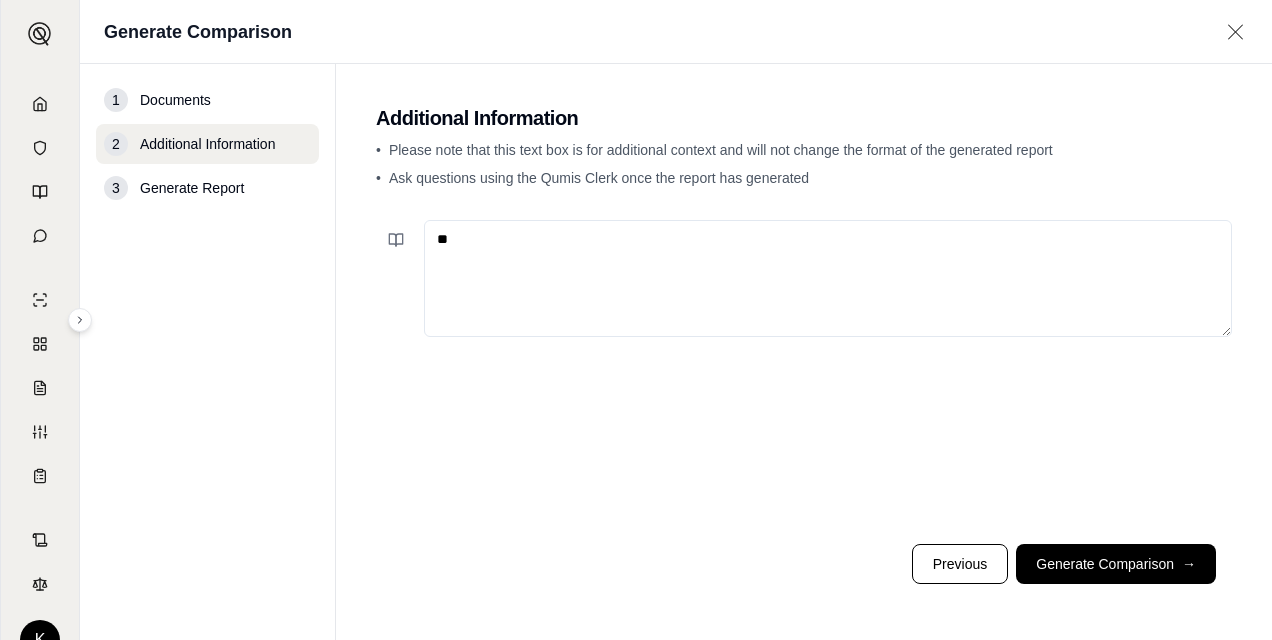 type on "*" 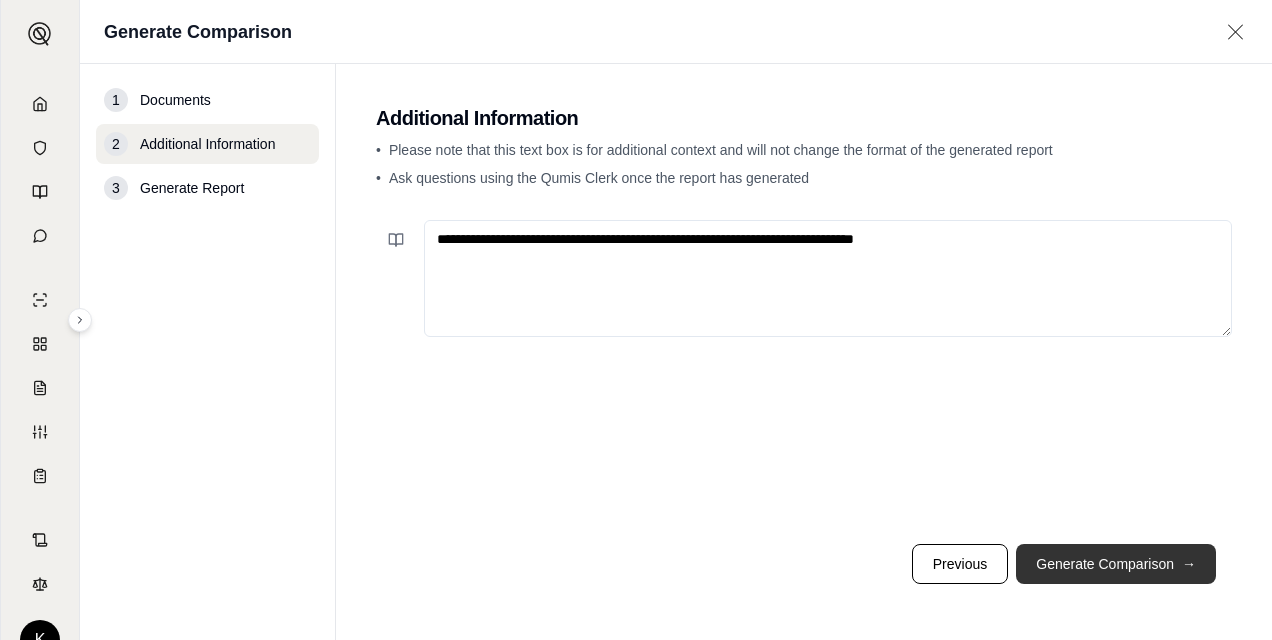 type on "**********" 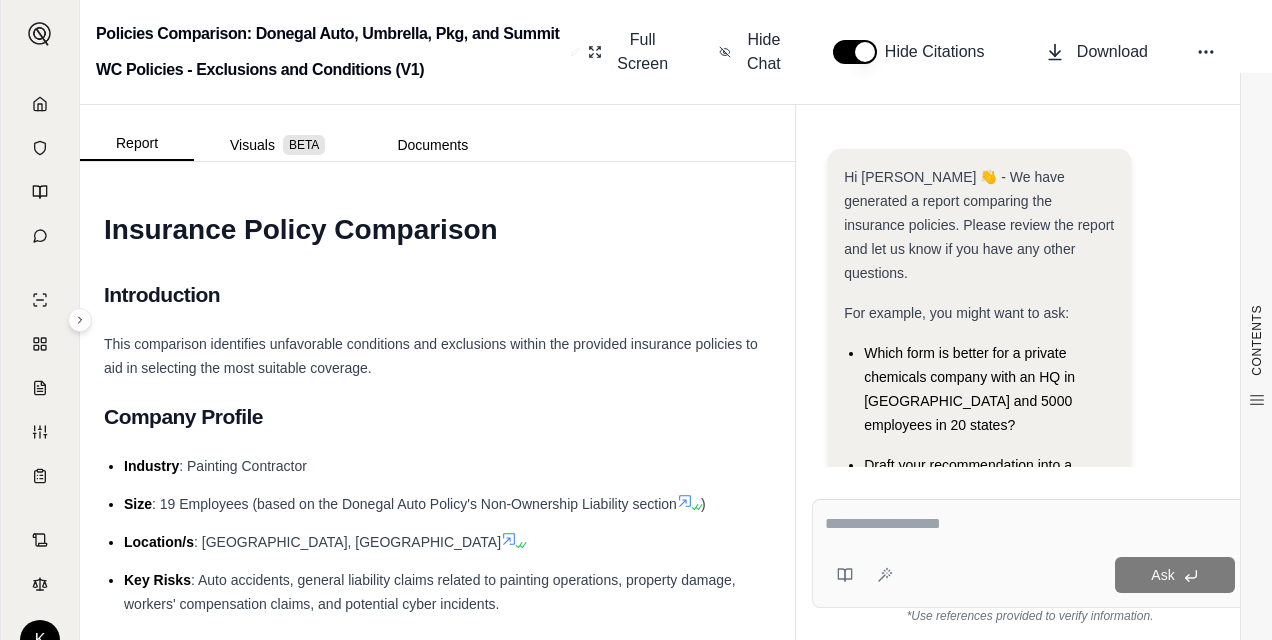 scroll, scrollTop: 0, scrollLeft: 0, axis: both 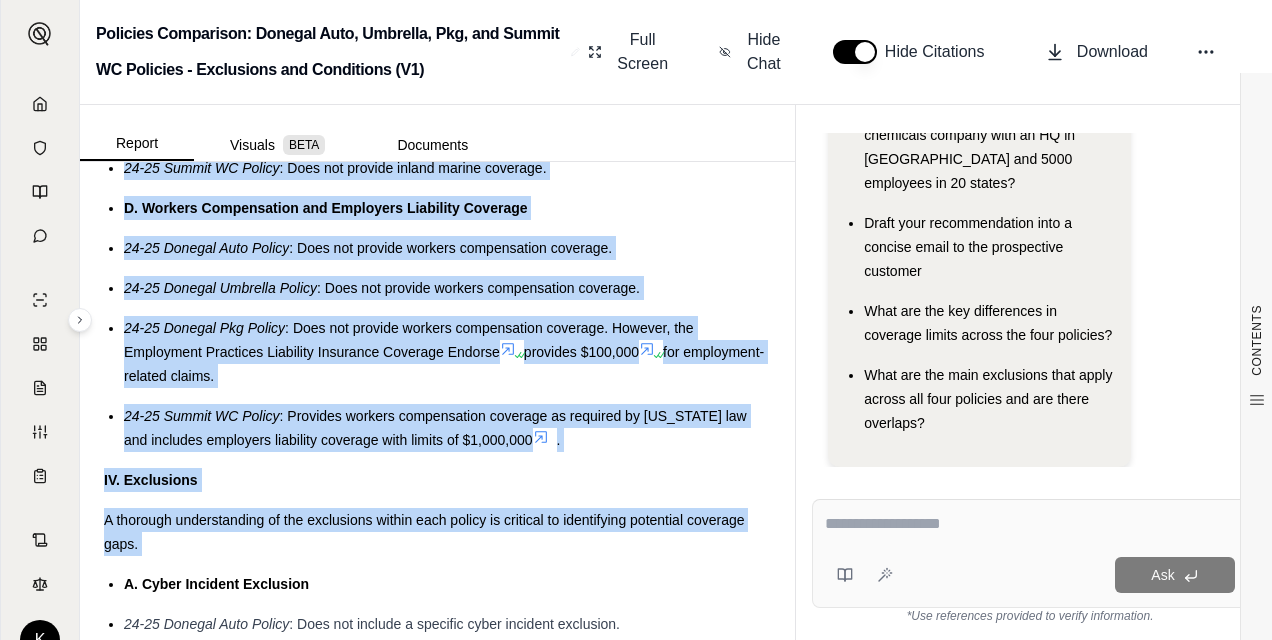 drag, startPoint x: 94, startPoint y: 220, endPoint x: 640, endPoint y: 641, distance: 689.46136 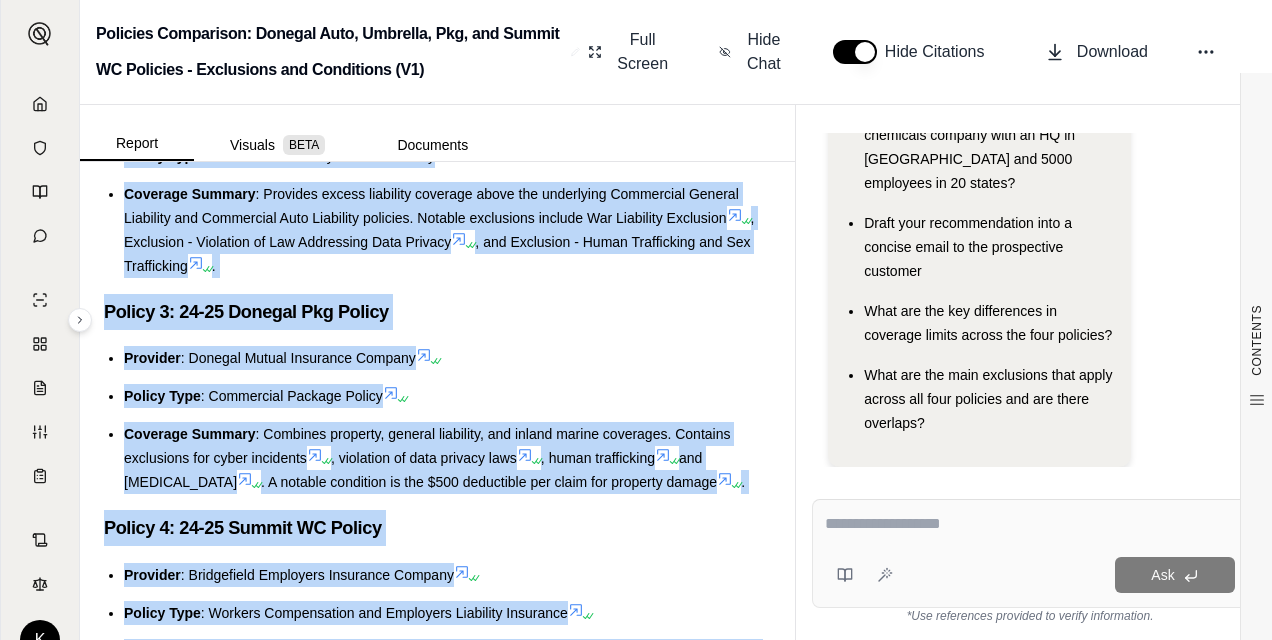 scroll, scrollTop: 0, scrollLeft: 0, axis: both 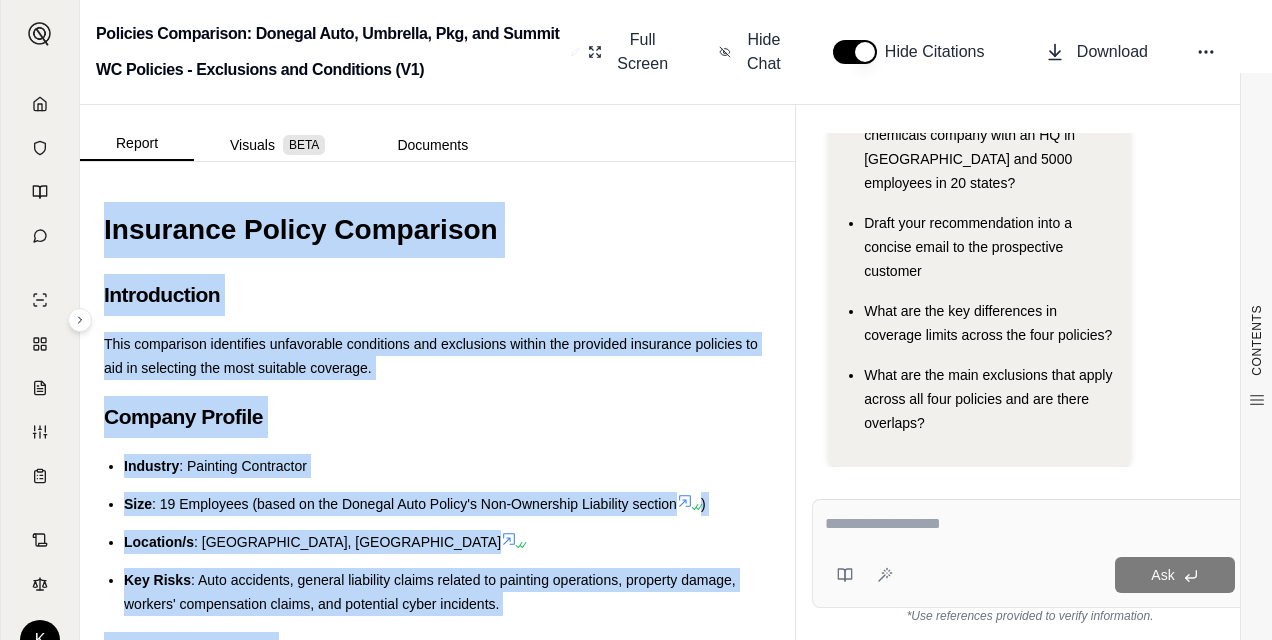 click on "Insurance Policy Comparison" at bounding box center (437, 230) 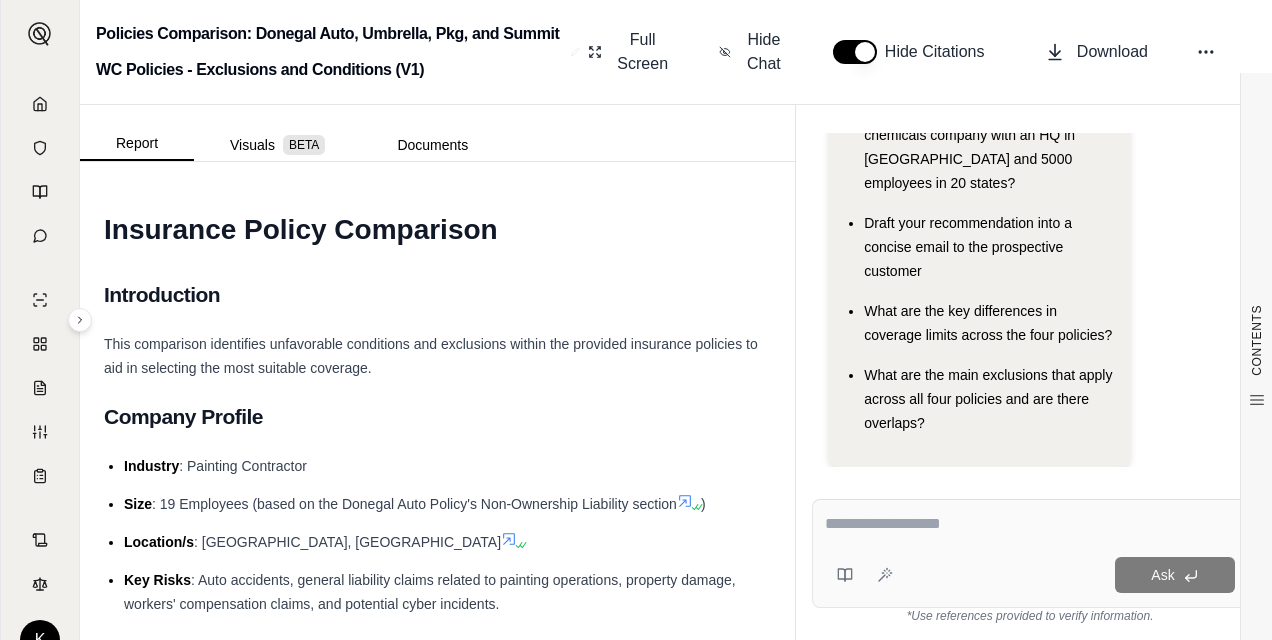 click on "Introduction" at bounding box center [437, 295] 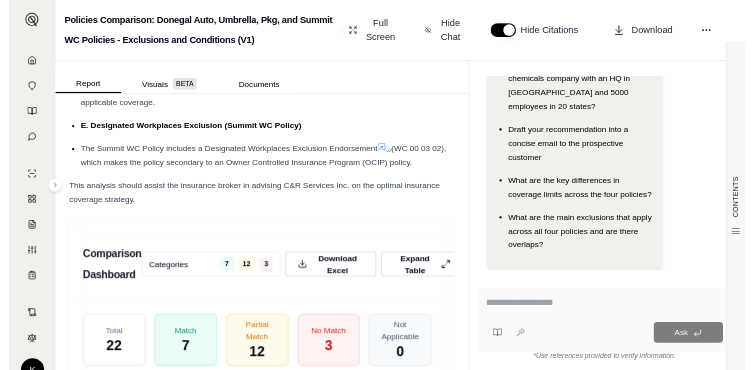 scroll, scrollTop: 7458, scrollLeft: 0, axis: vertical 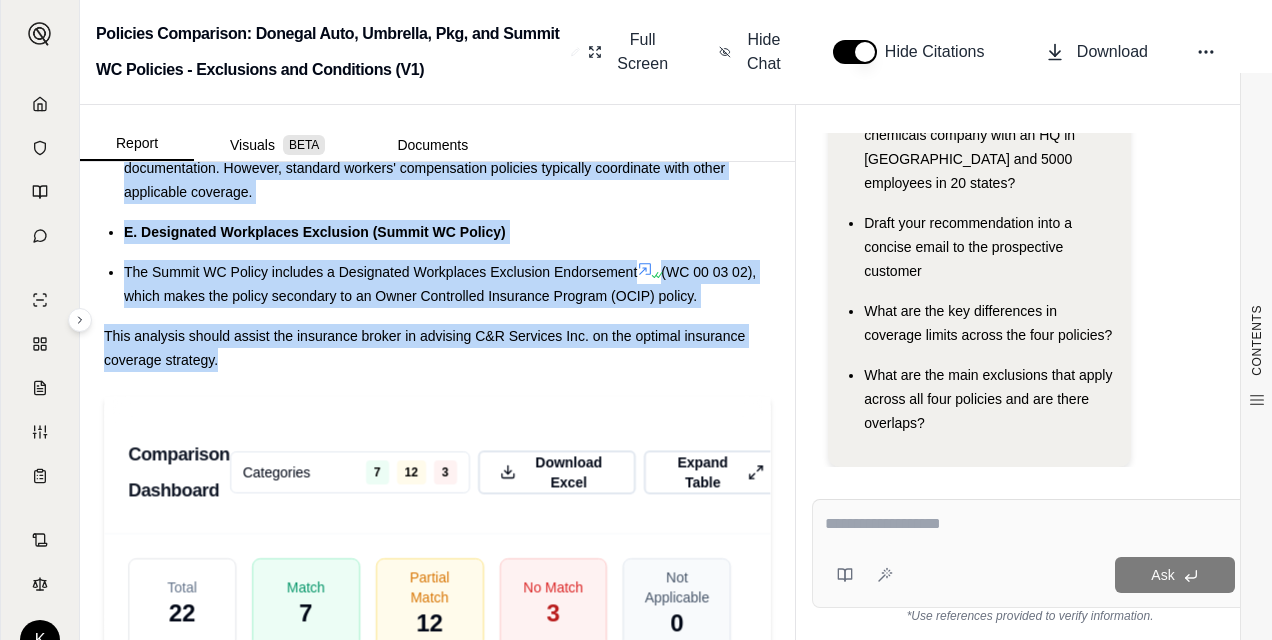 drag, startPoint x: 90, startPoint y: 222, endPoint x: 534, endPoint y: 484, distance: 515.5386 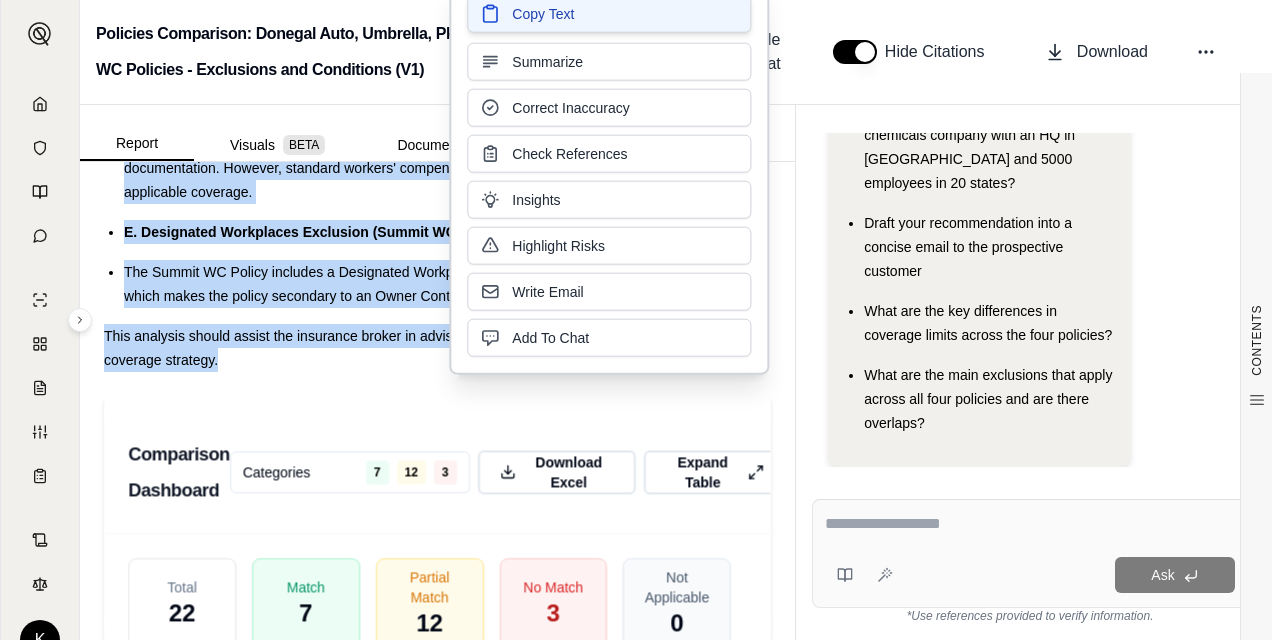 click on "Copy Text" at bounding box center (543, 14) 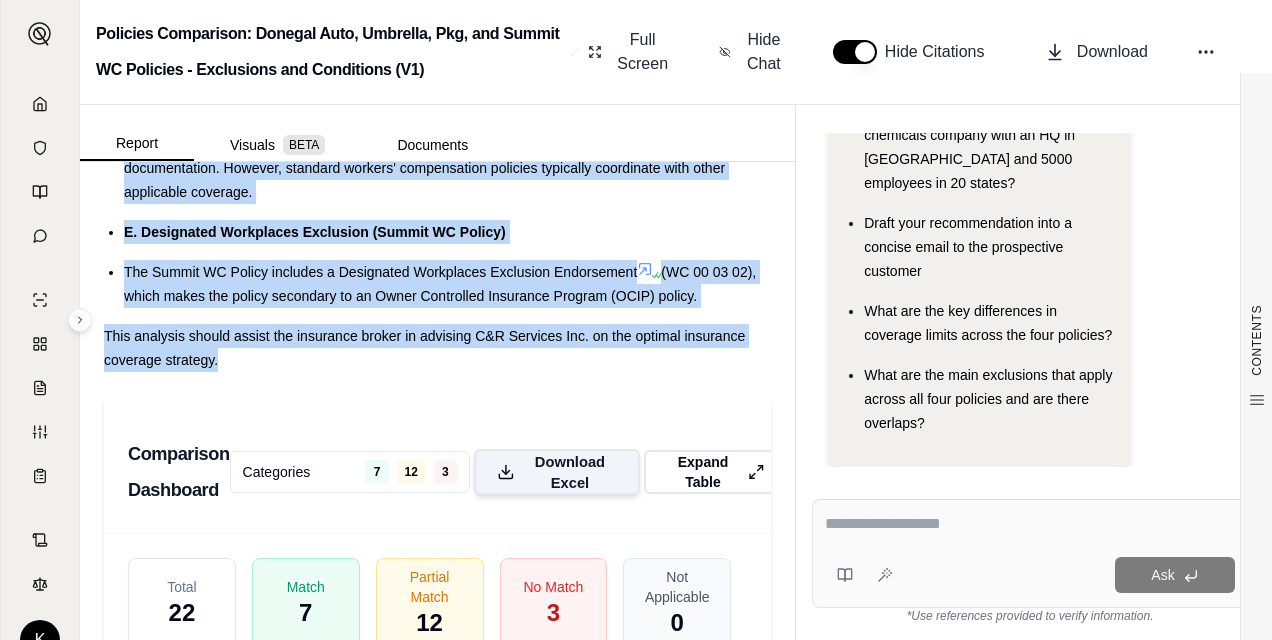 click on "Download Excel" at bounding box center (570, 472) 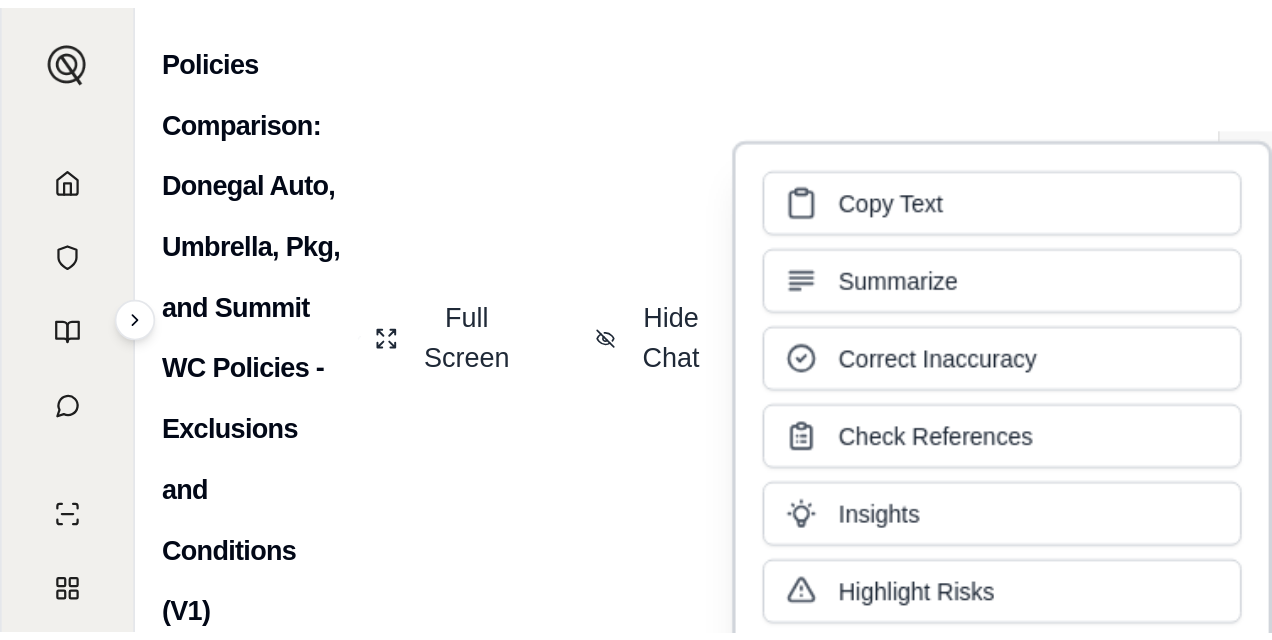 scroll, scrollTop: 11402, scrollLeft: 0, axis: vertical 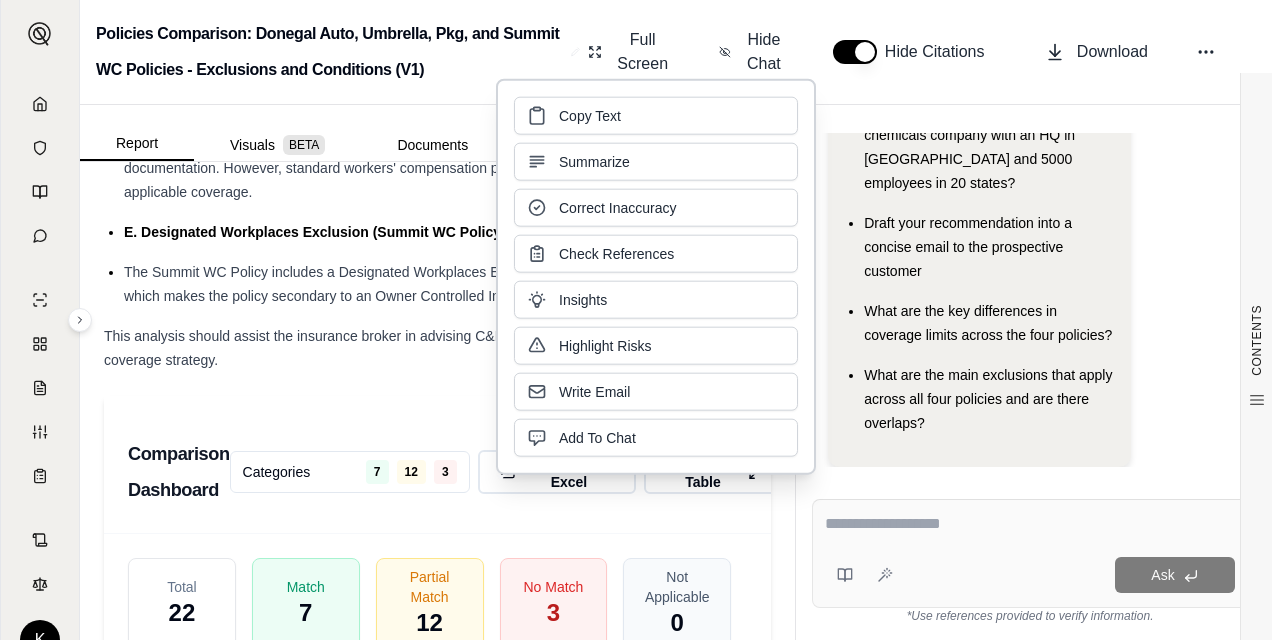 click on "Comparison Dashboard Categories 7 12 3 Download Excel Expand Table" at bounding box center (437, 465) 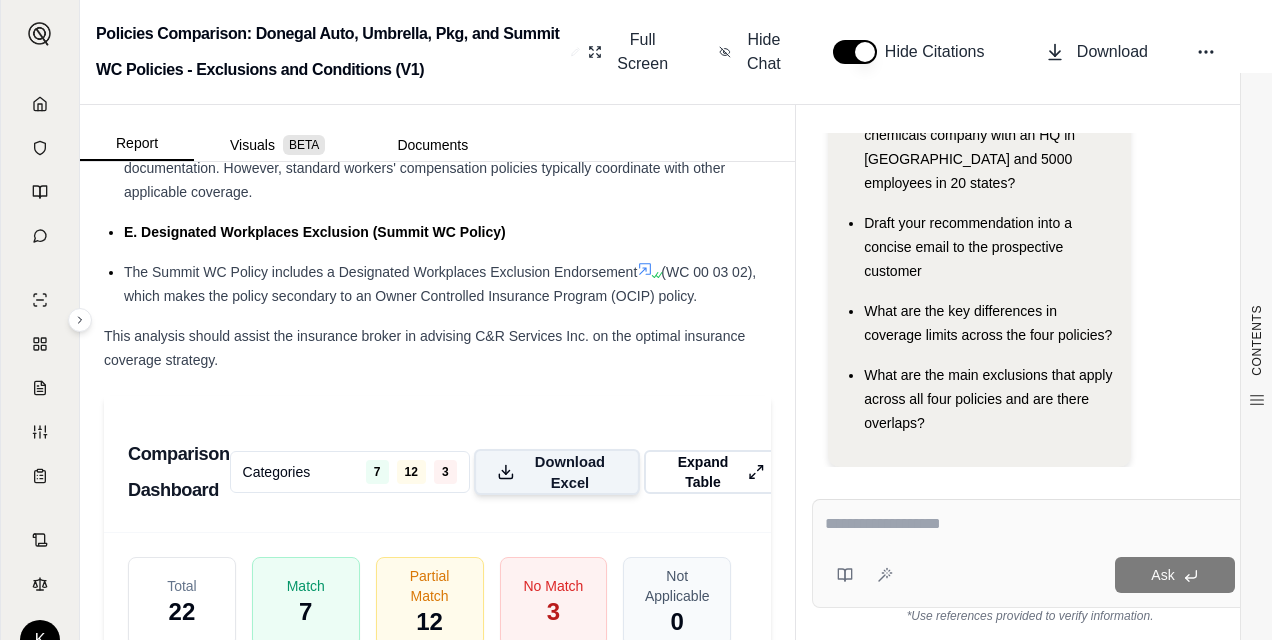 click on "Download Excel" at bounding box center (570, 472) 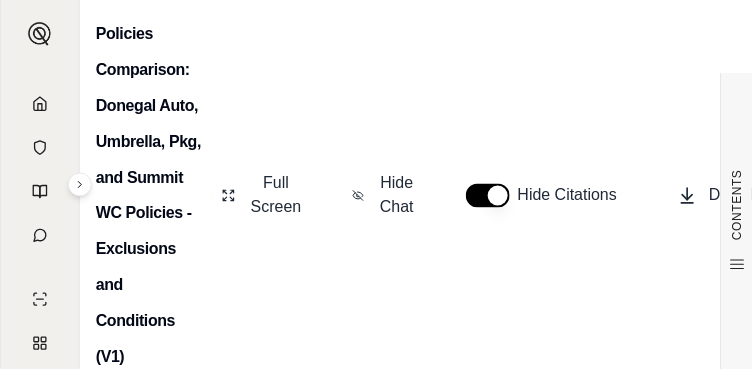 scroll, scrollTop: 11402, scrollLeft: 0, axis: vertical 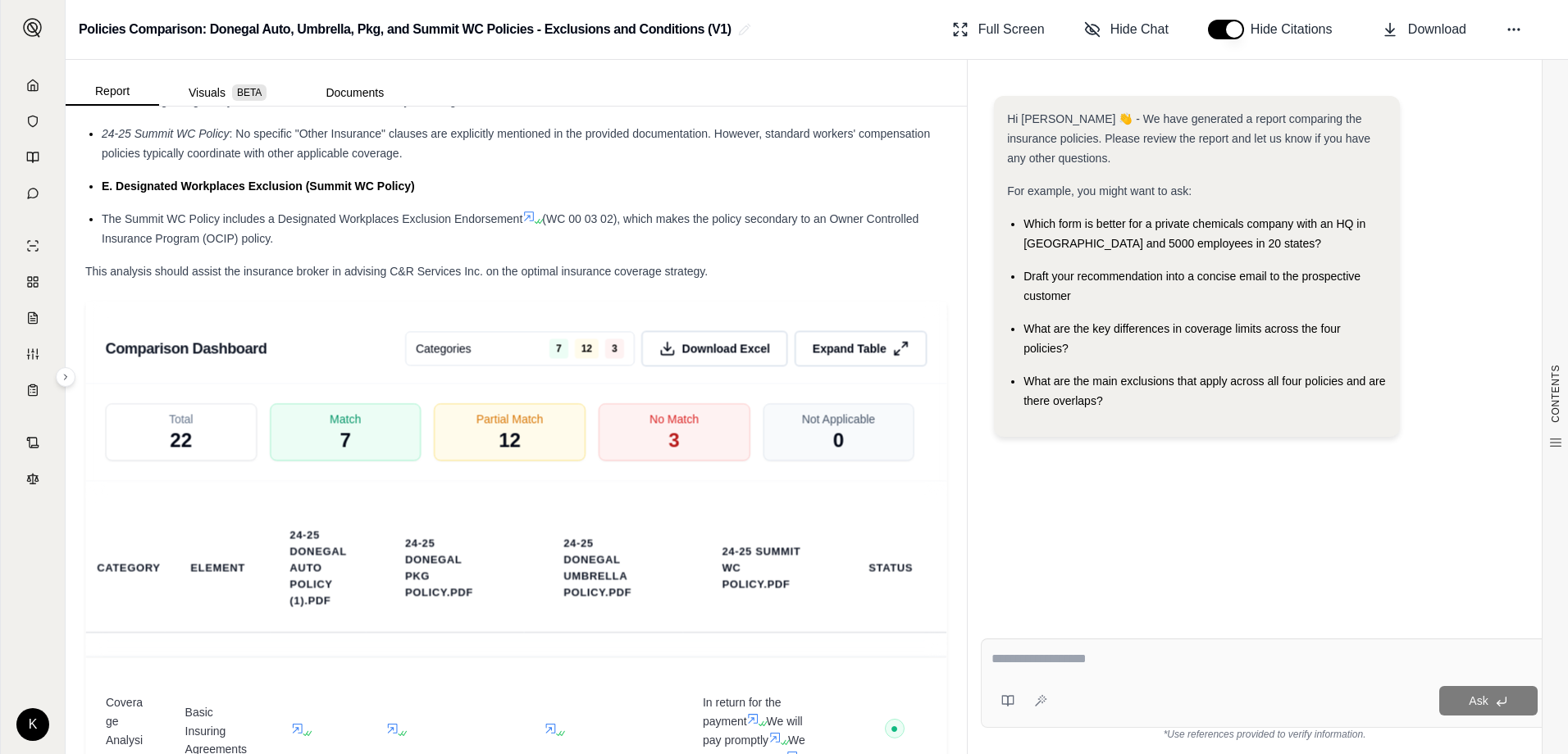 click on "Ask" at bounding box center [1296, 701] 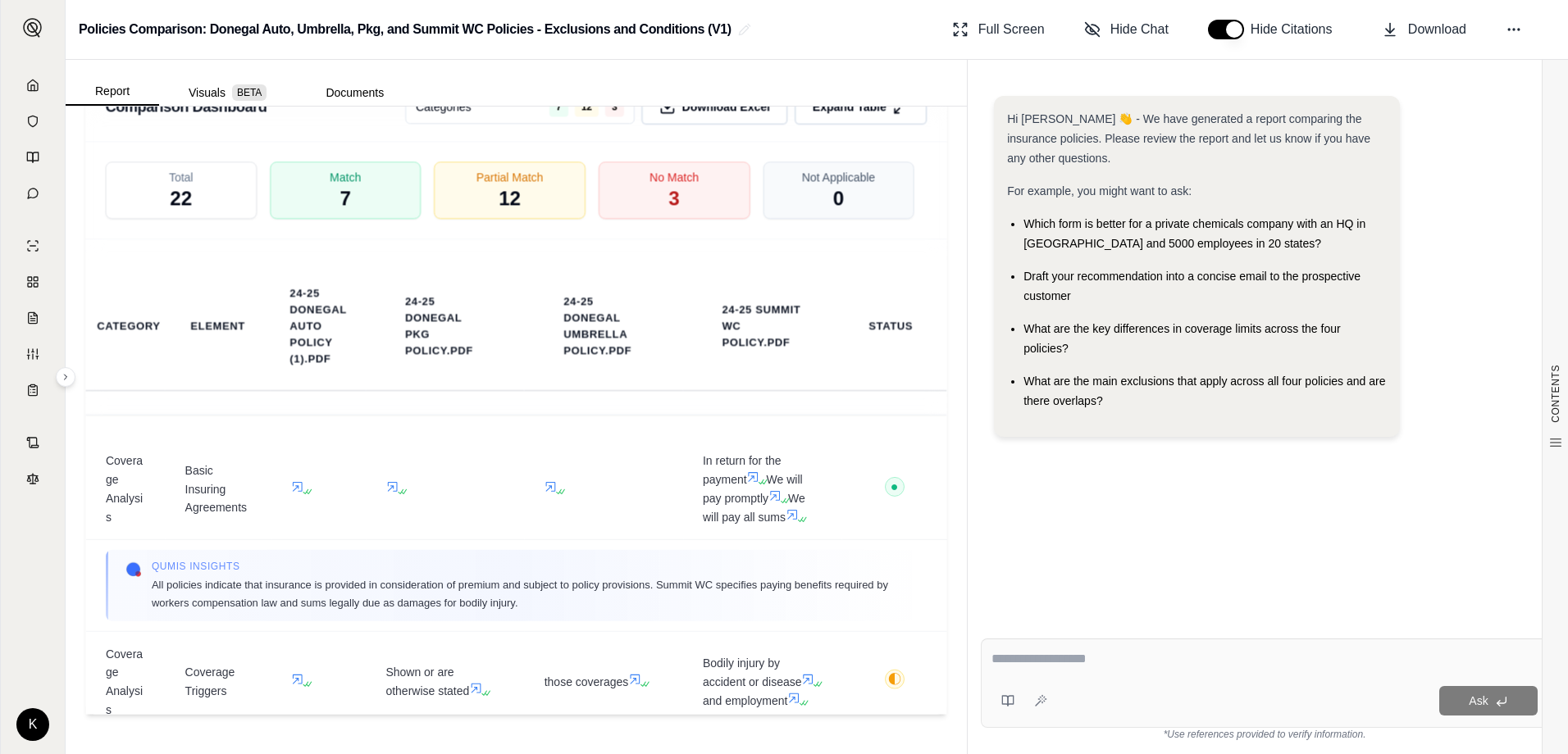 scroll, scrollTop: 4969, scrollLeft: 0, axis: vertical 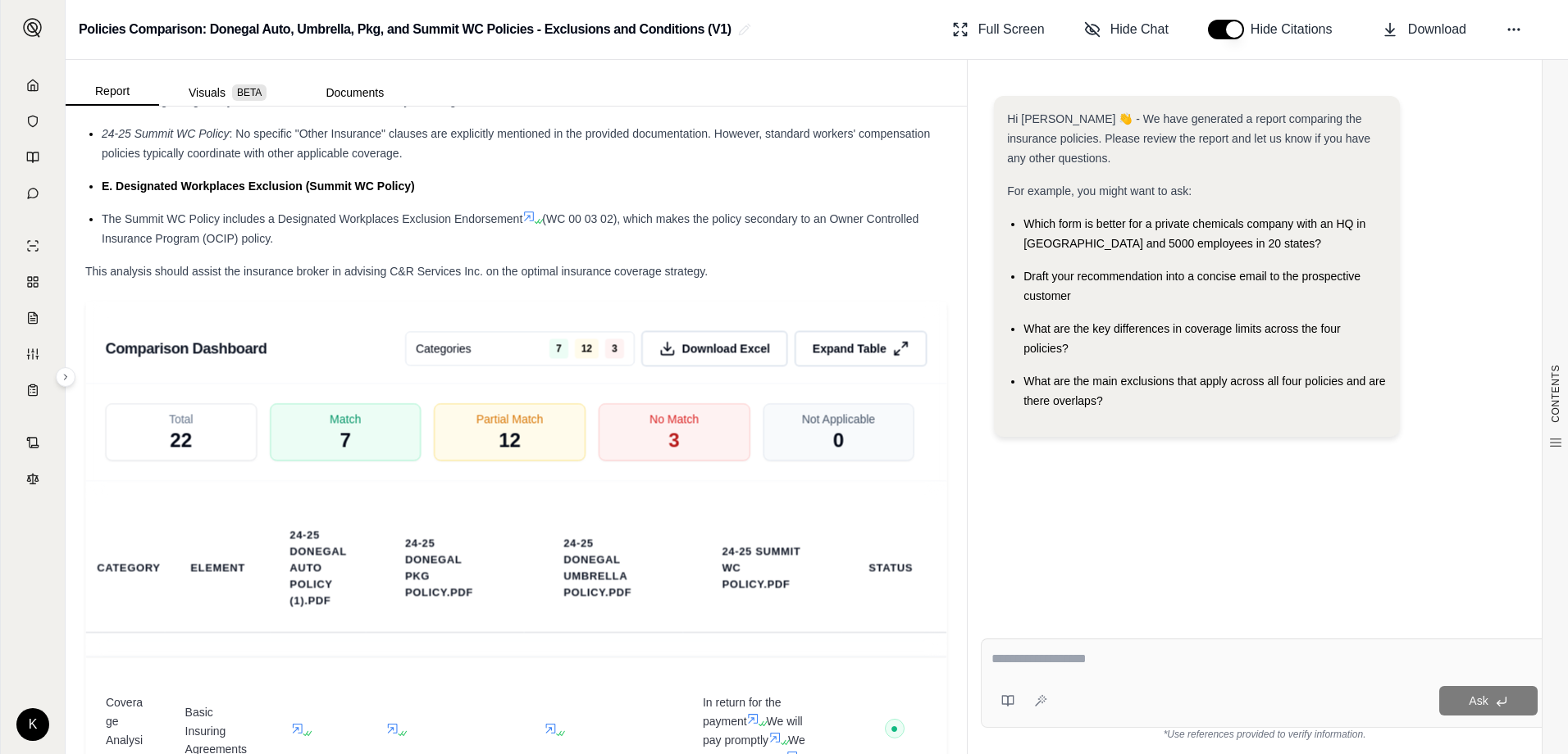 click at bounding box center [1265, 659] 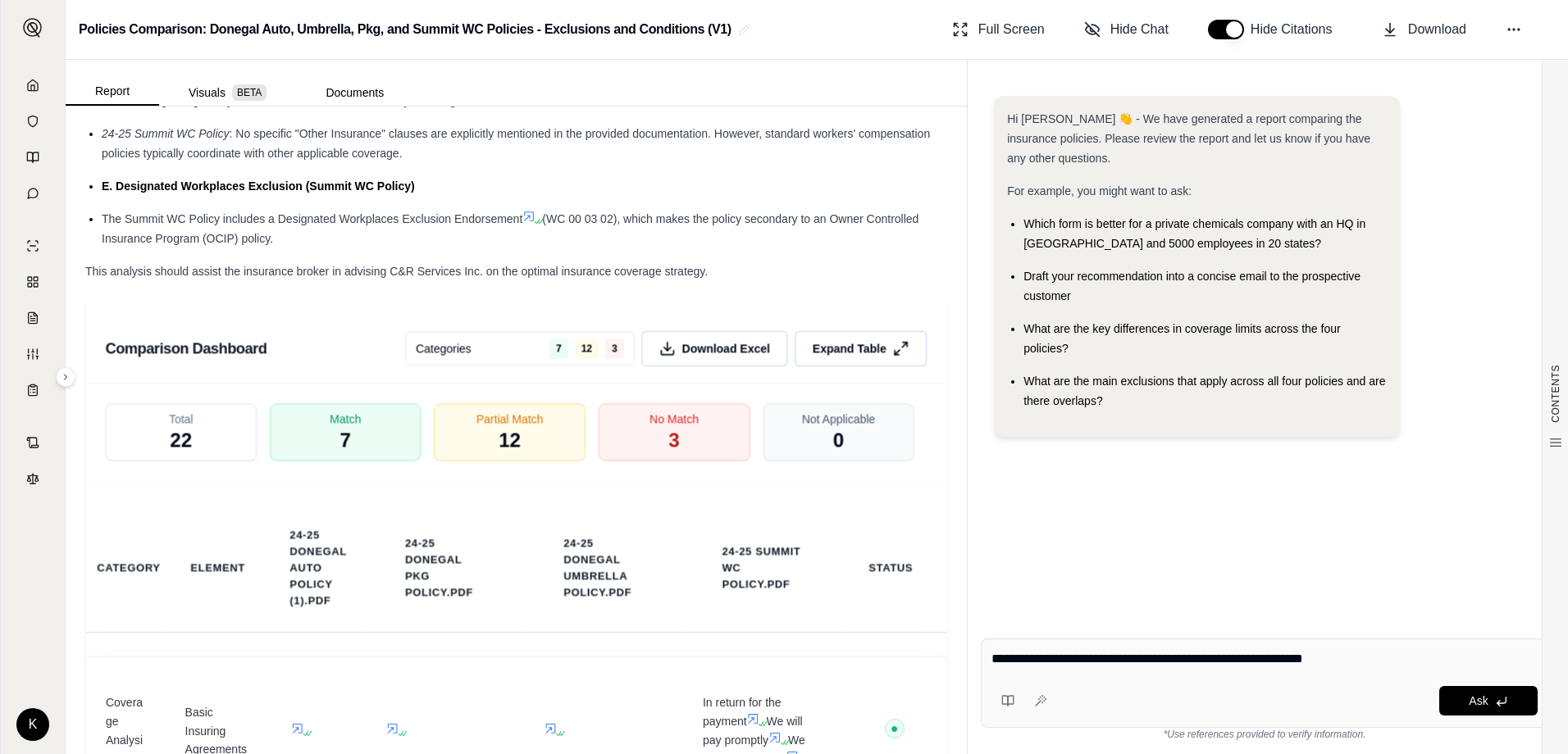 type on "**********" 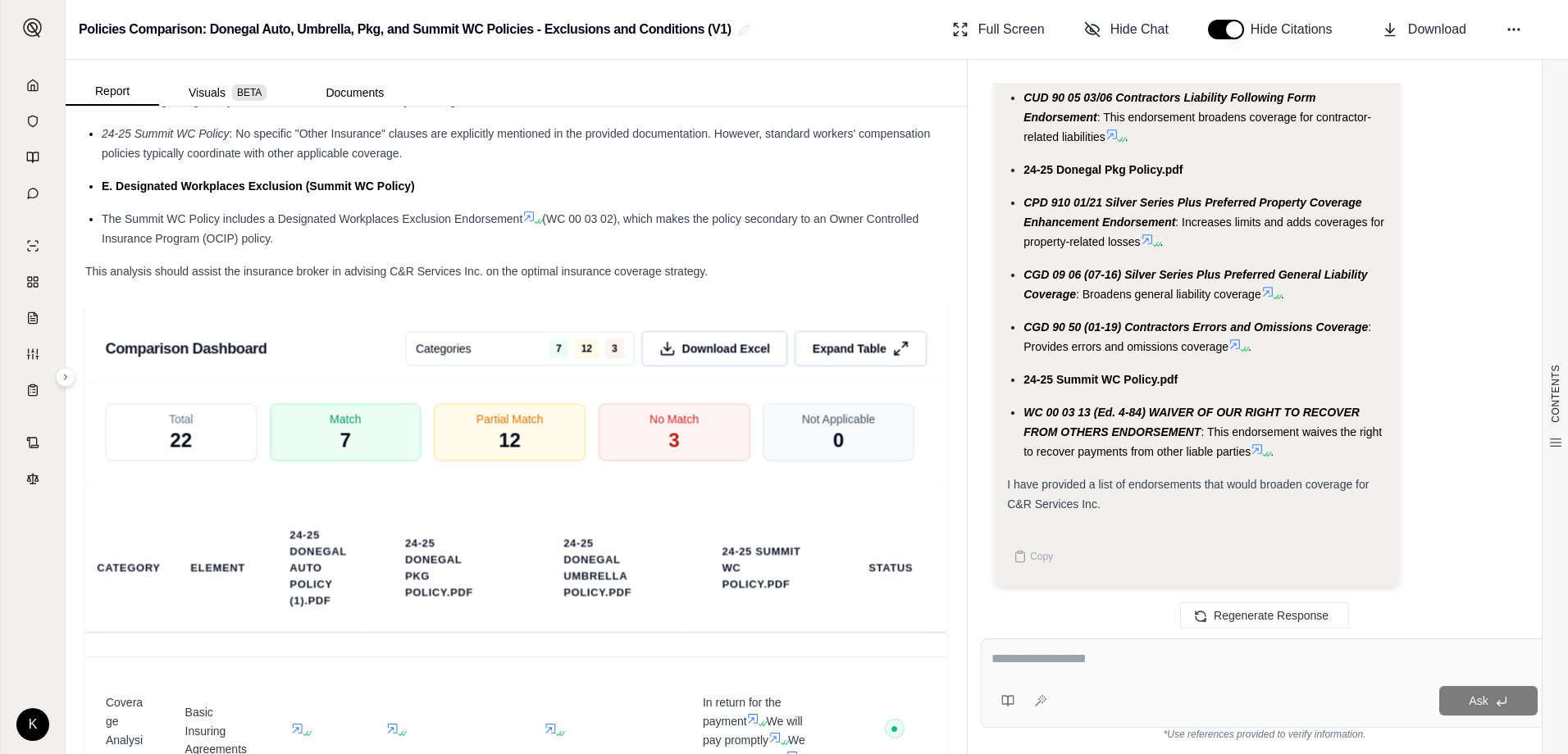 scroll, scrollTop: 3257, scrollLeft: 0, axis: vertical 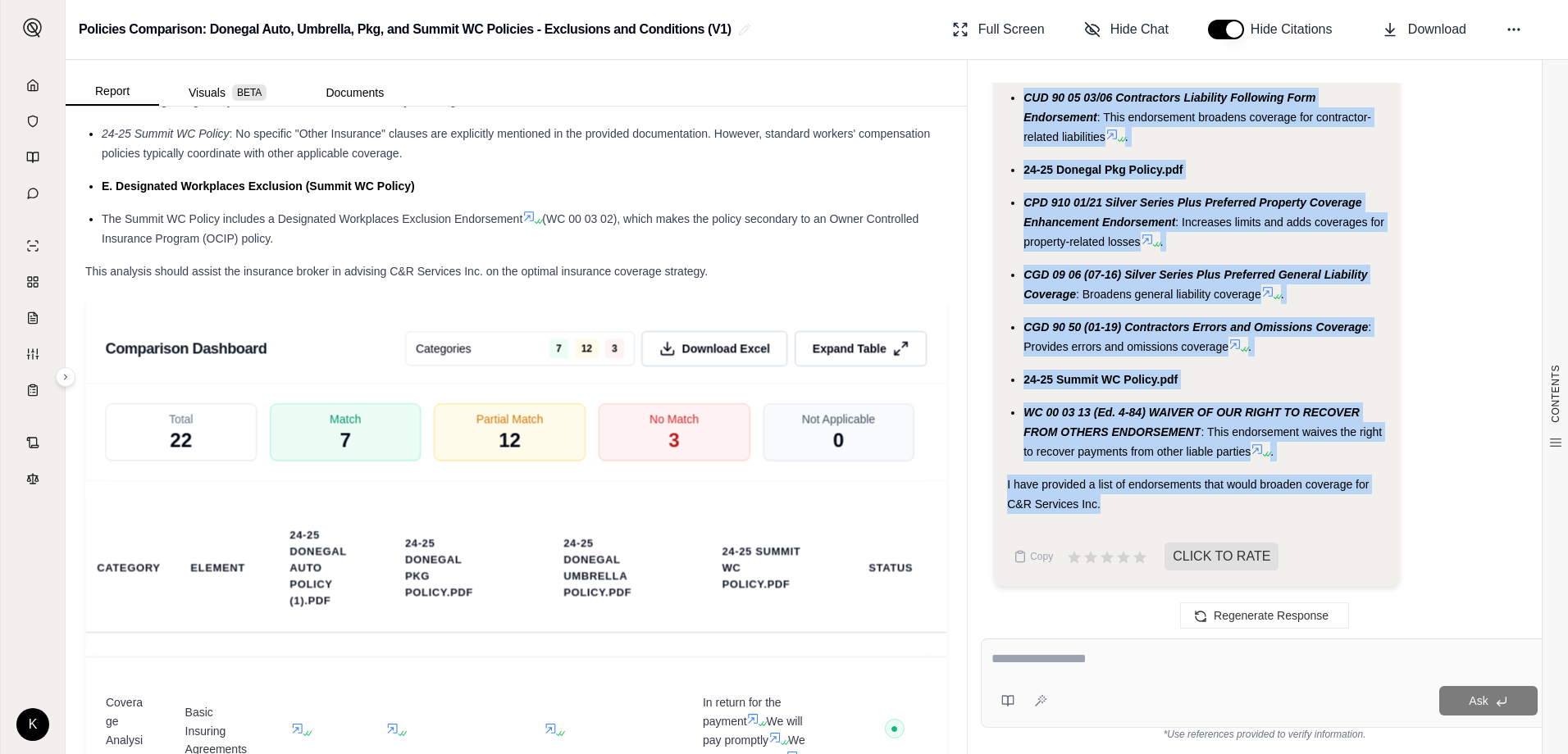 drag, startPoint x: 1001, startPoint y: 228, endPoint x: 1317, endPoint y: 523, distance: 432.29735 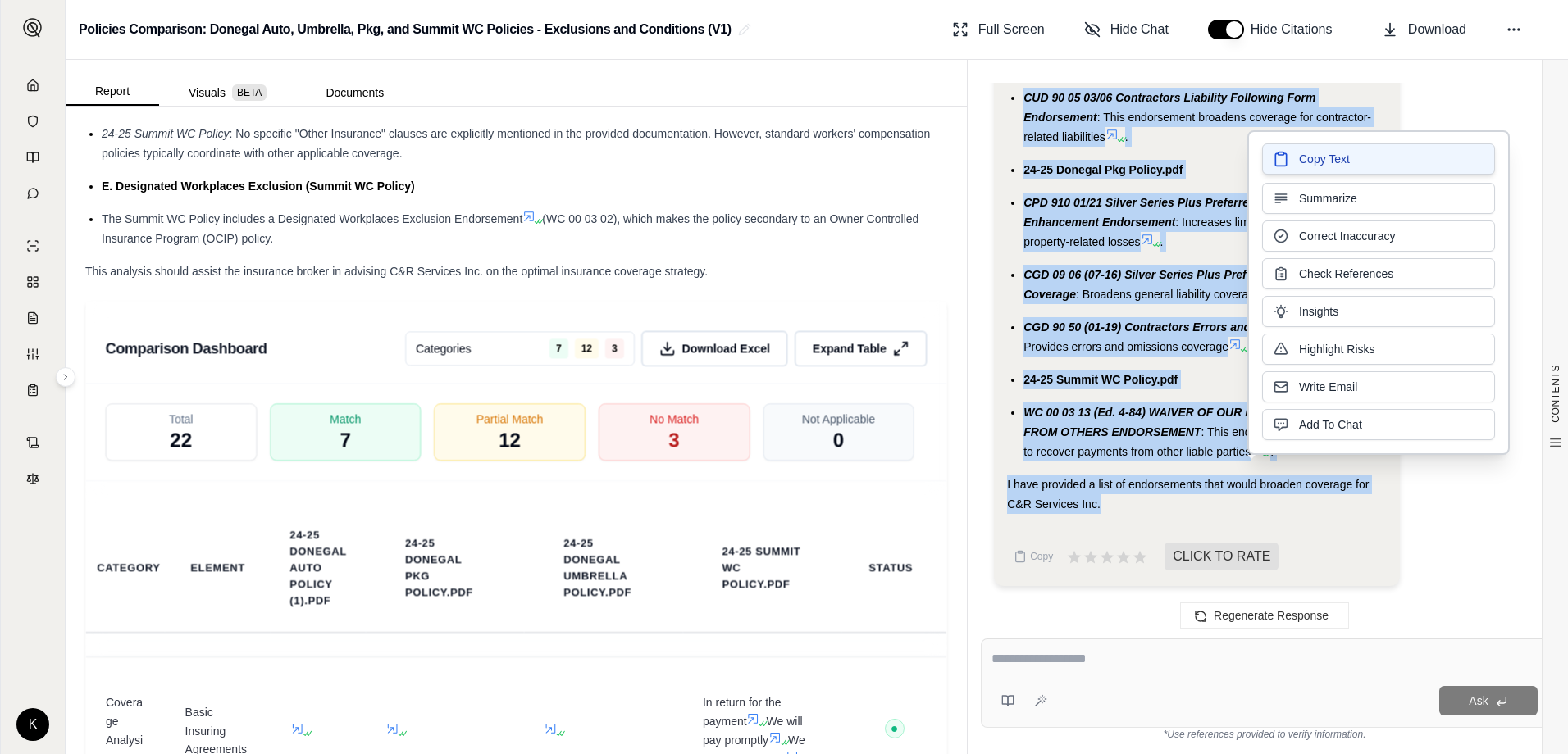 click on "Copy Text" at bounding box center (1324, 159) 